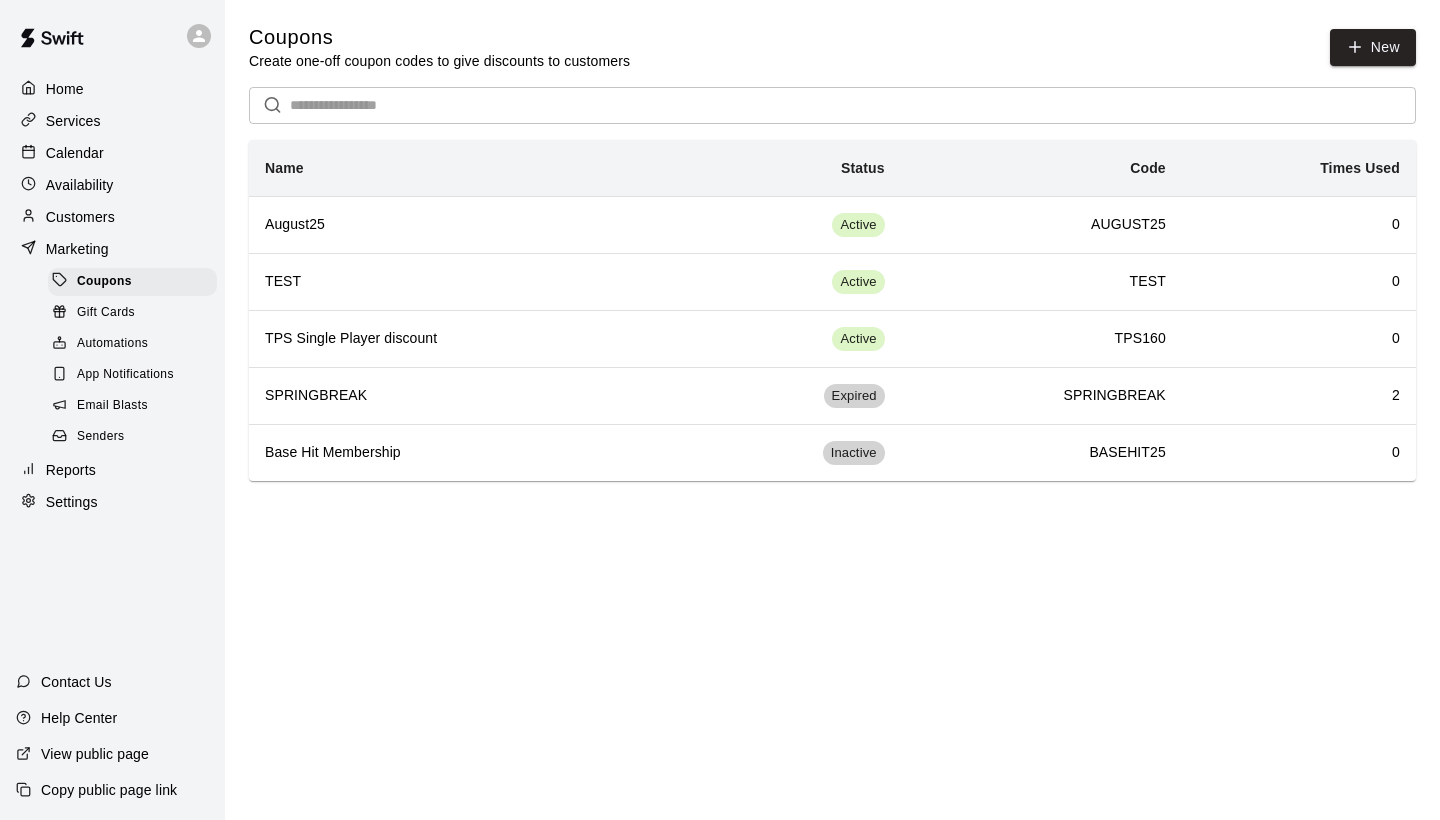 scroll, scrollTop: 0, scrollLeft: 0, axis: both 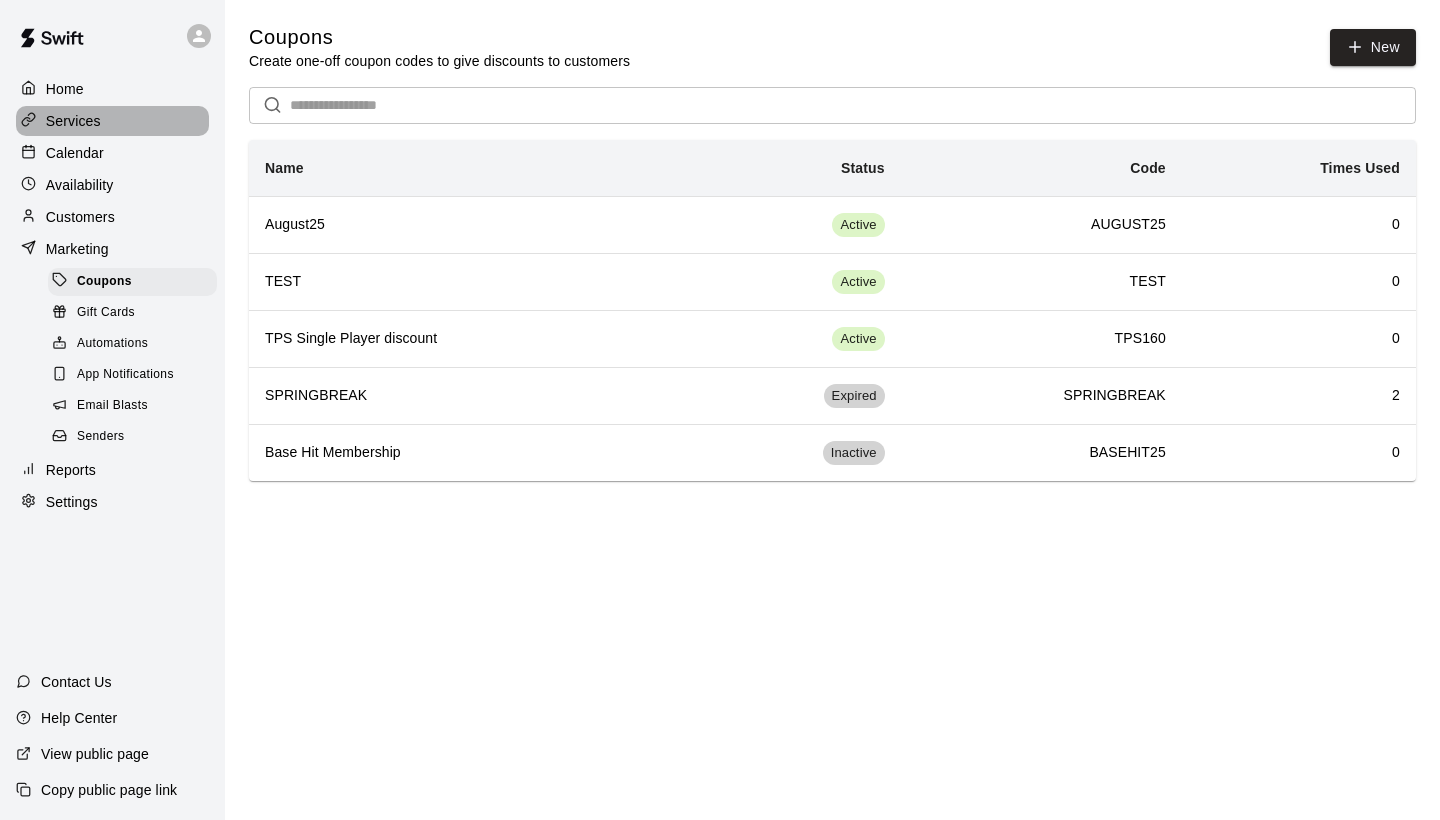 click on "Services" at bounding box center [112, 121] 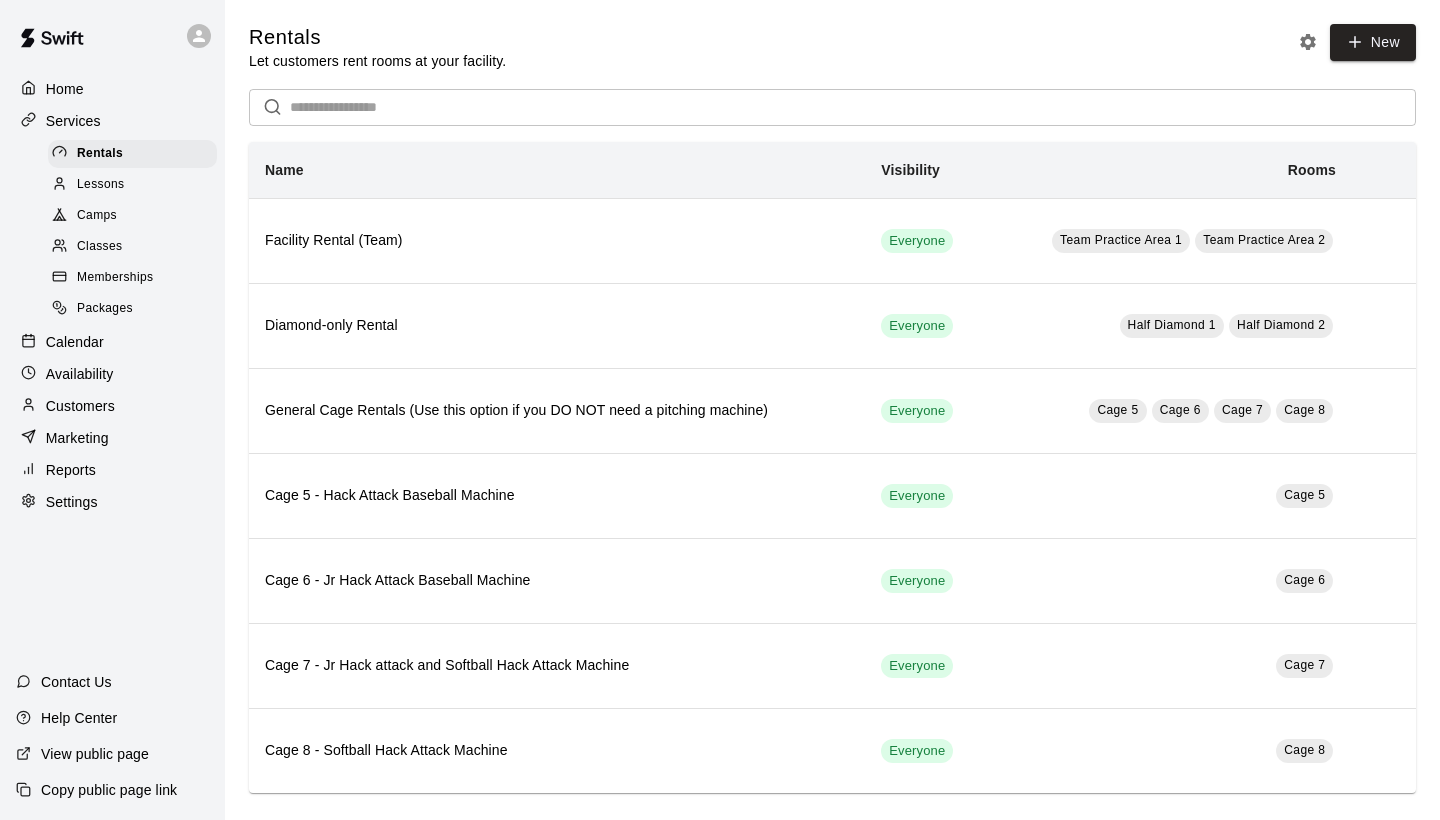 click on "Memberships" at bounding box center [115, 278] 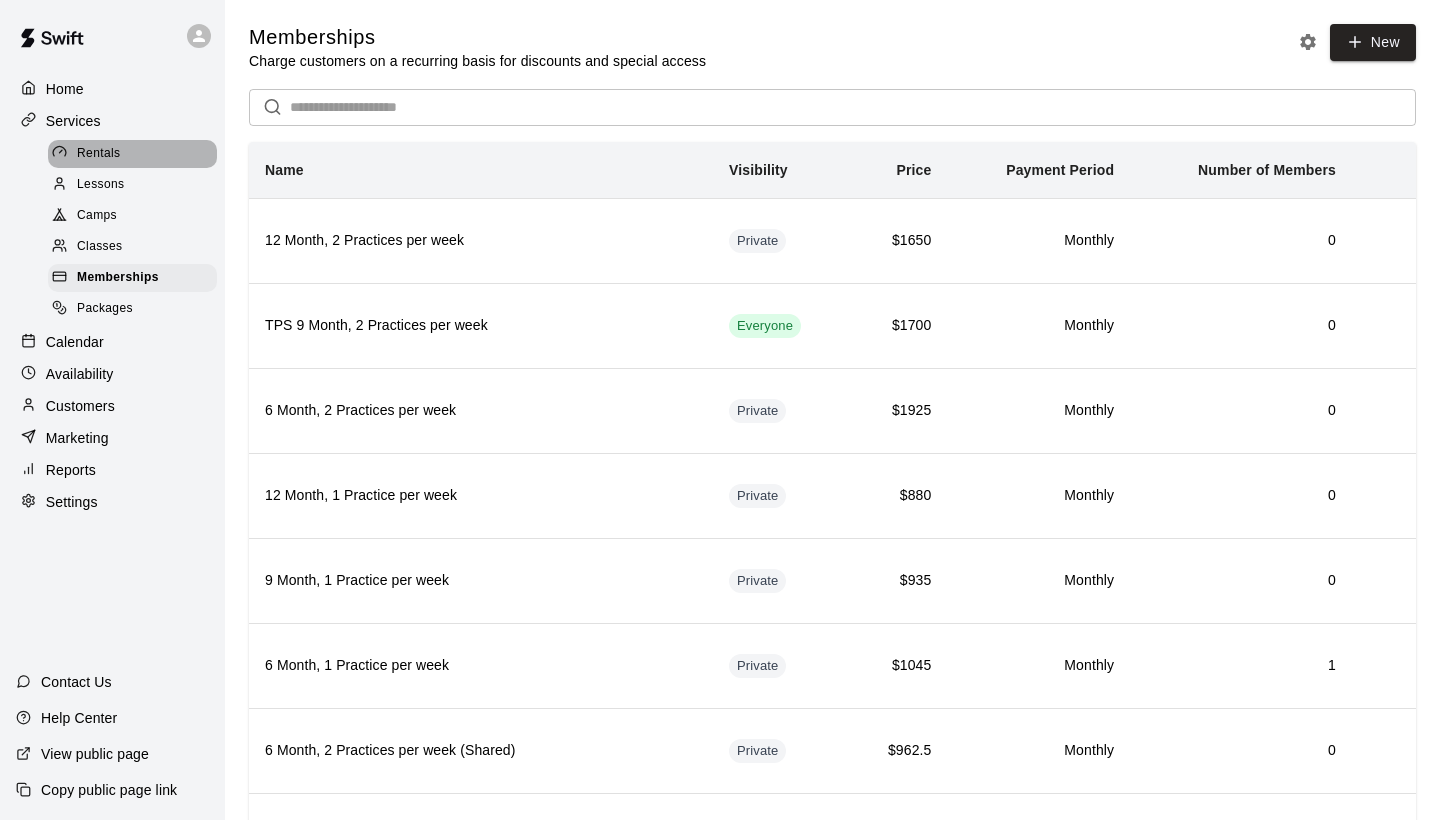 click on "Rentals" at bounding box center (99, 154) 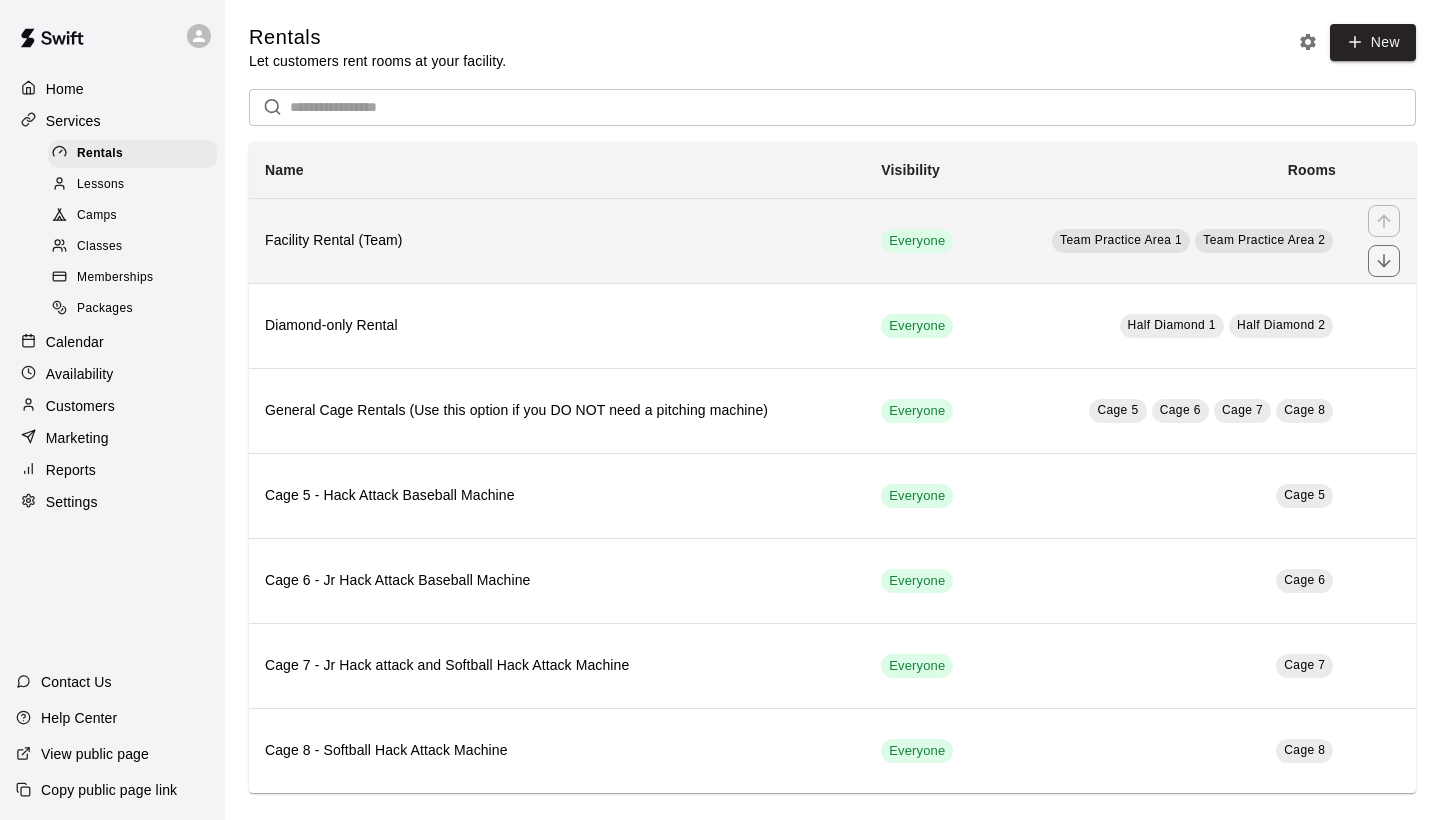 click on "Facility Rental (Team)" at bounding box center (557, 241) 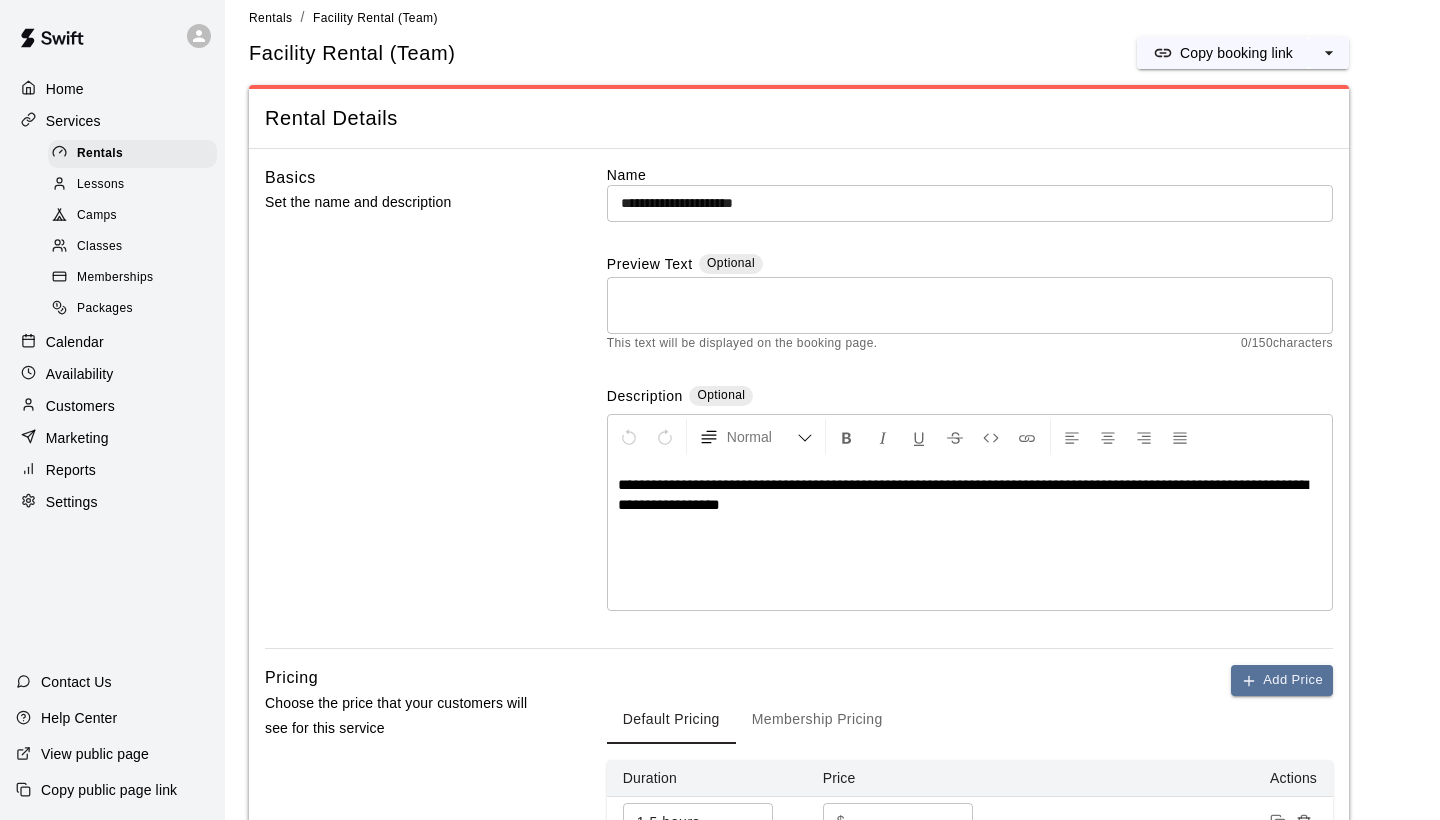 scroll, scrollTop: 0, scrollLeft: 0, axis: both 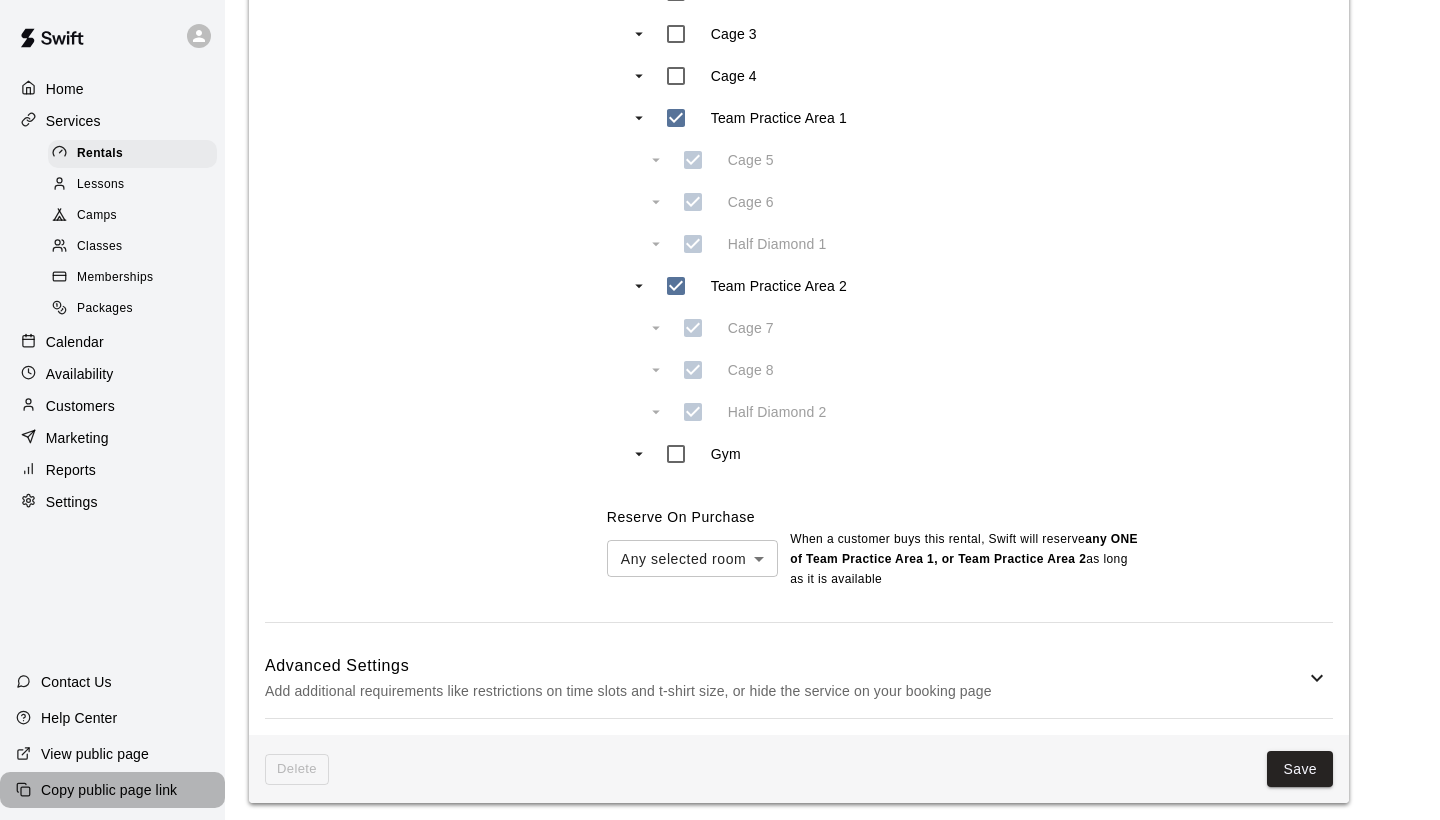 click on "Copy public page link" at bounding box center [109, 790] 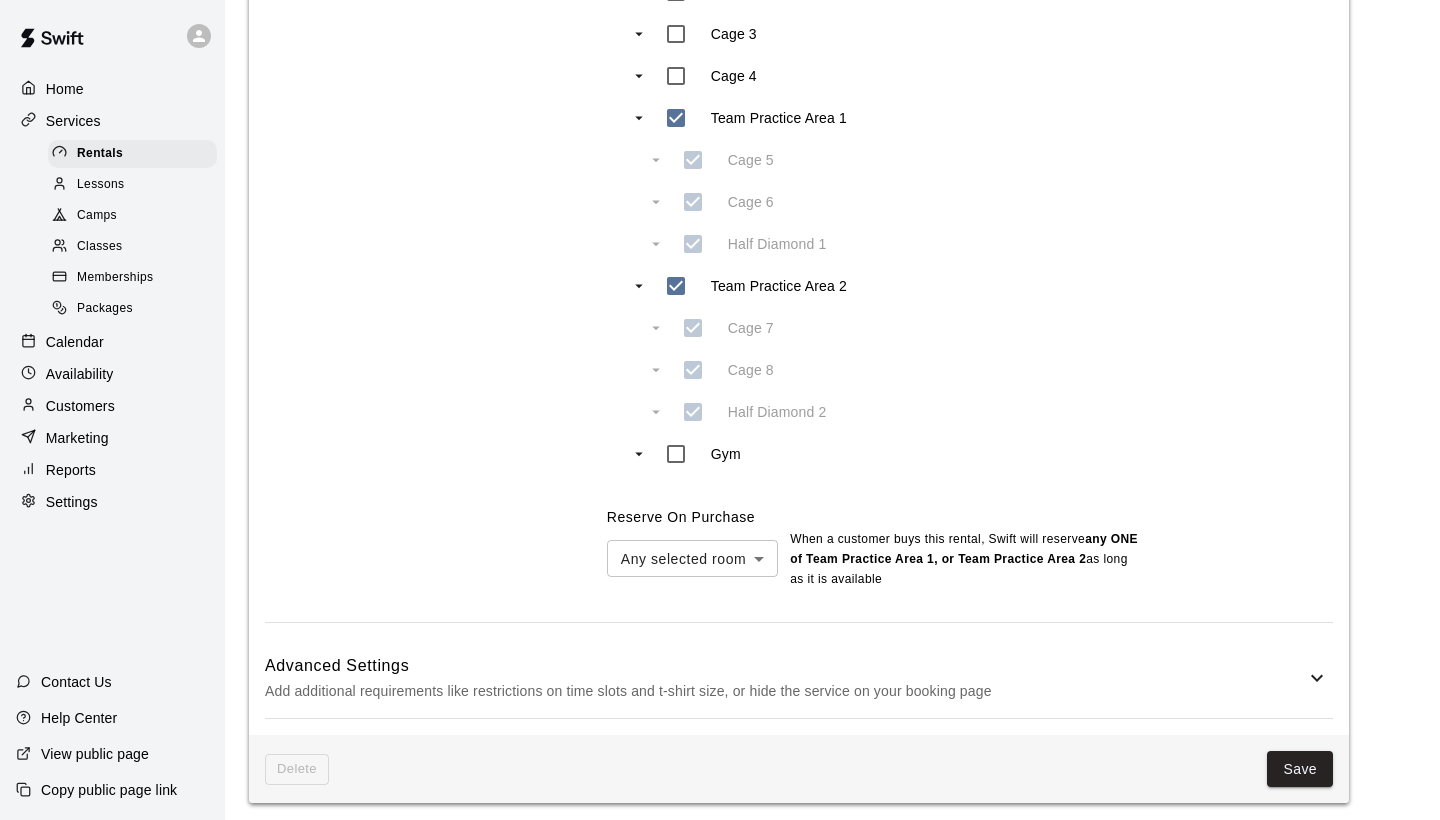 click 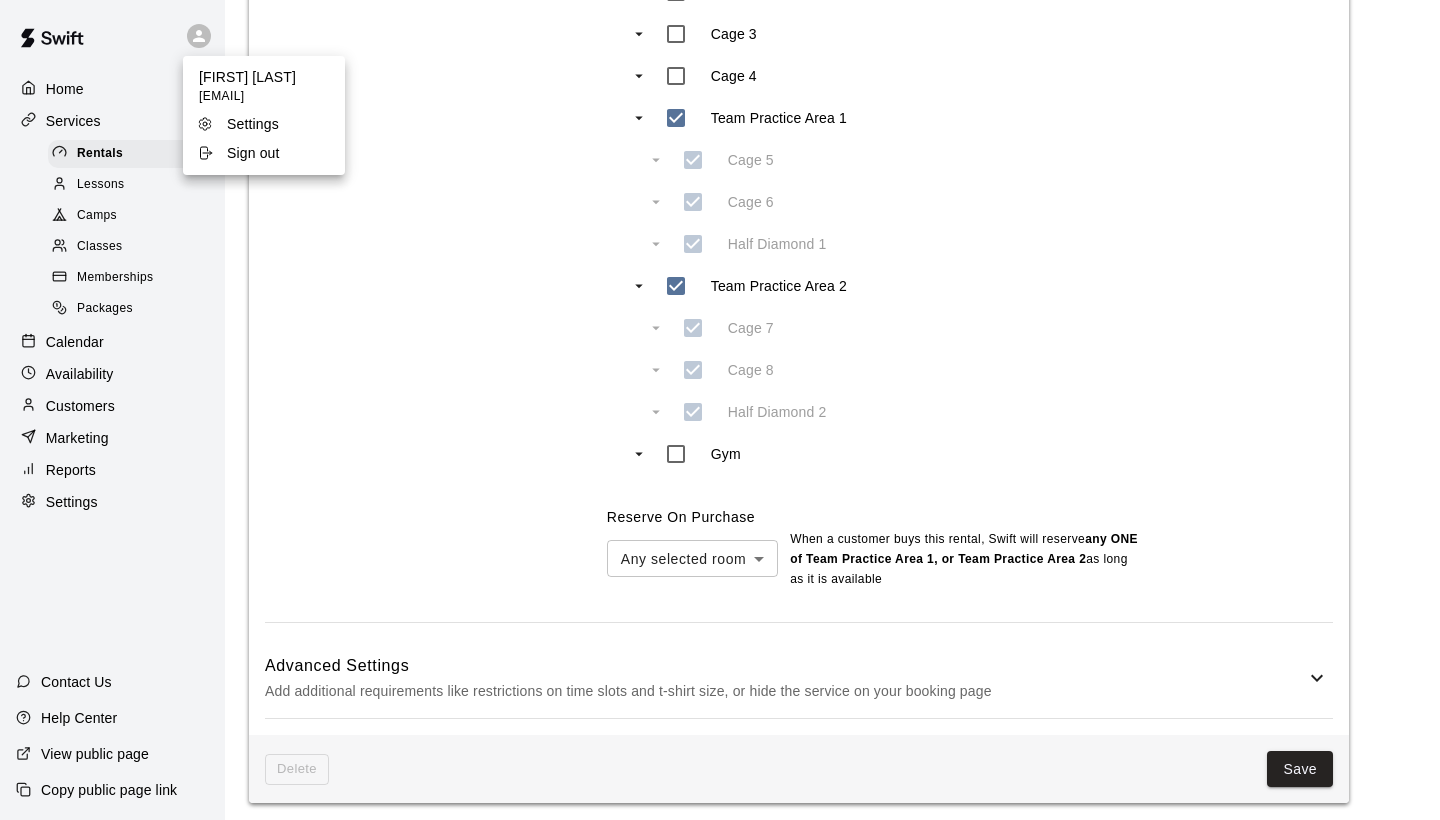 click on "Sign out" at bounding box center [253, 153] 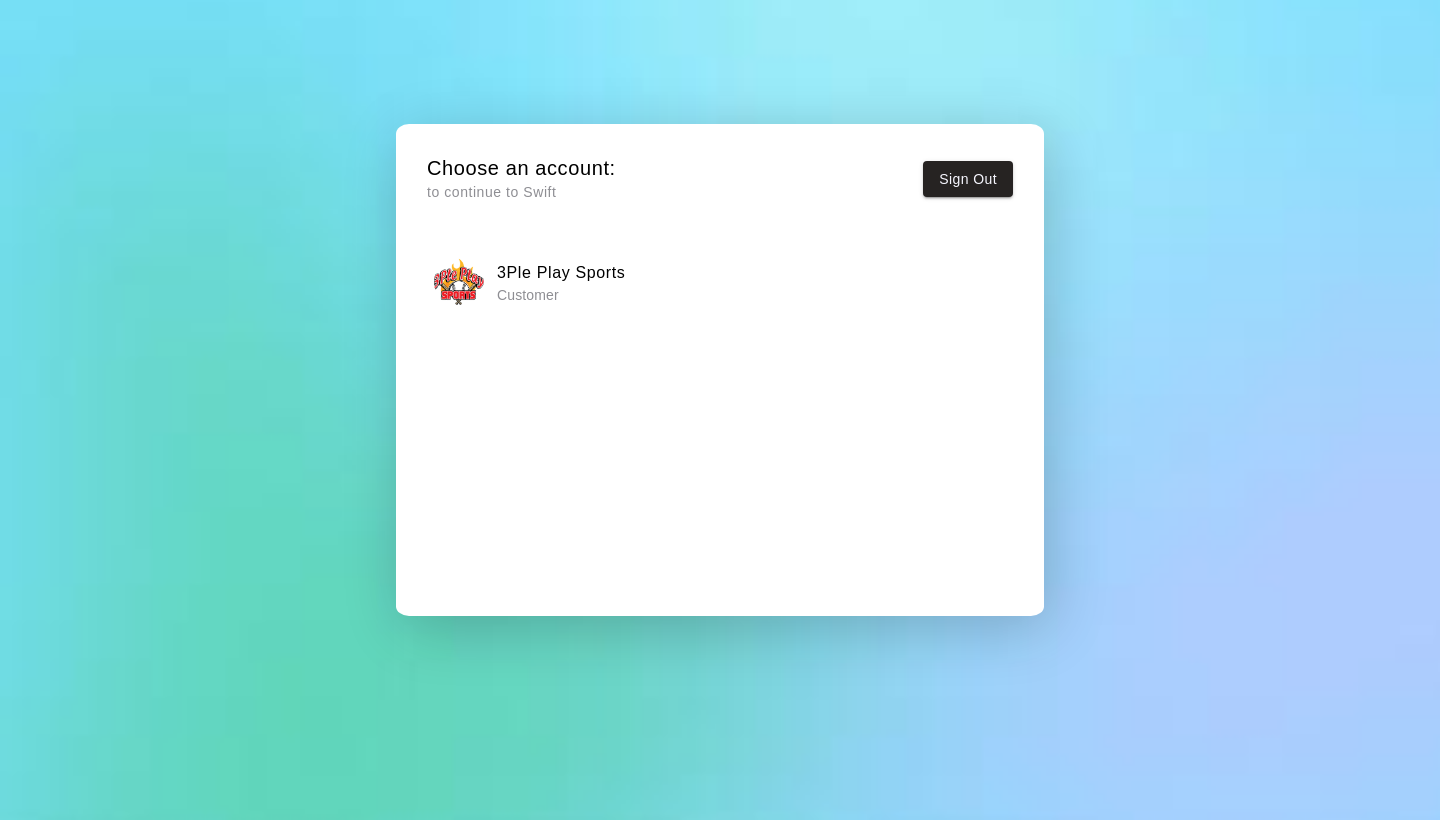 scroll, scrollTop: 0, scrollLeft: 0, axis: both 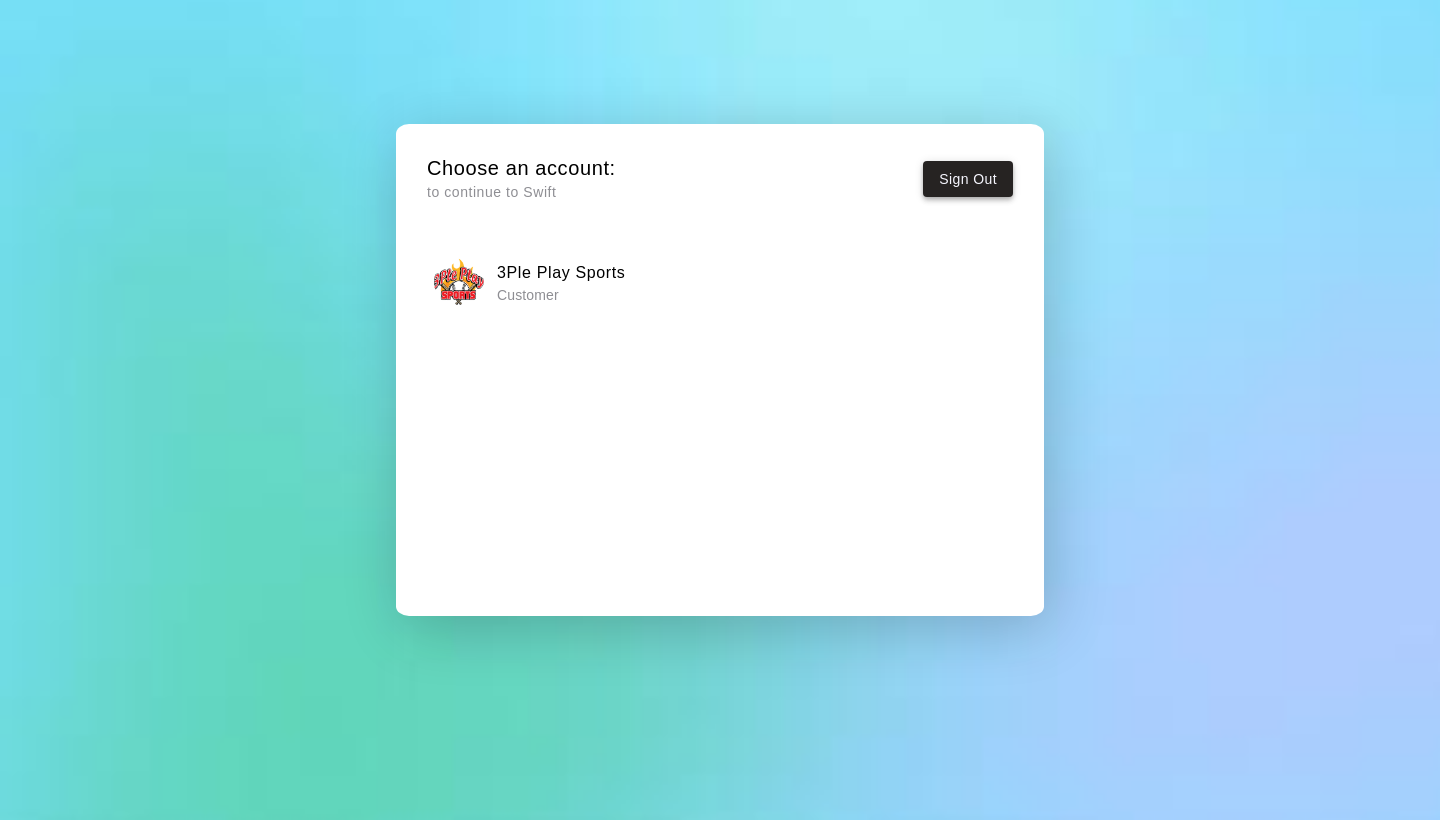 click on "Sign Out" at bounding box center (968, 179) 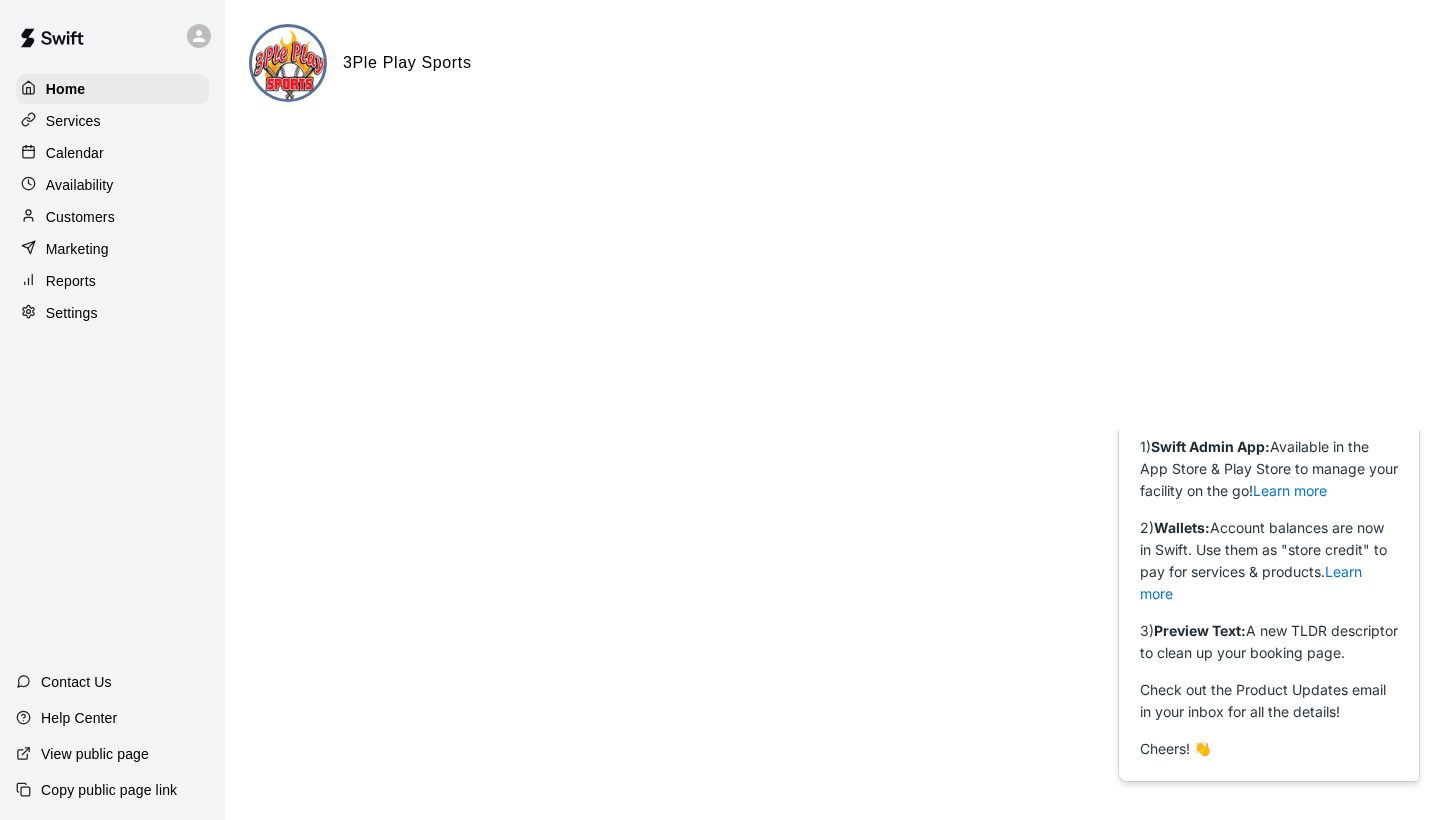 scroll, scrollTop: 0, scrollLeft: 0, axis: both 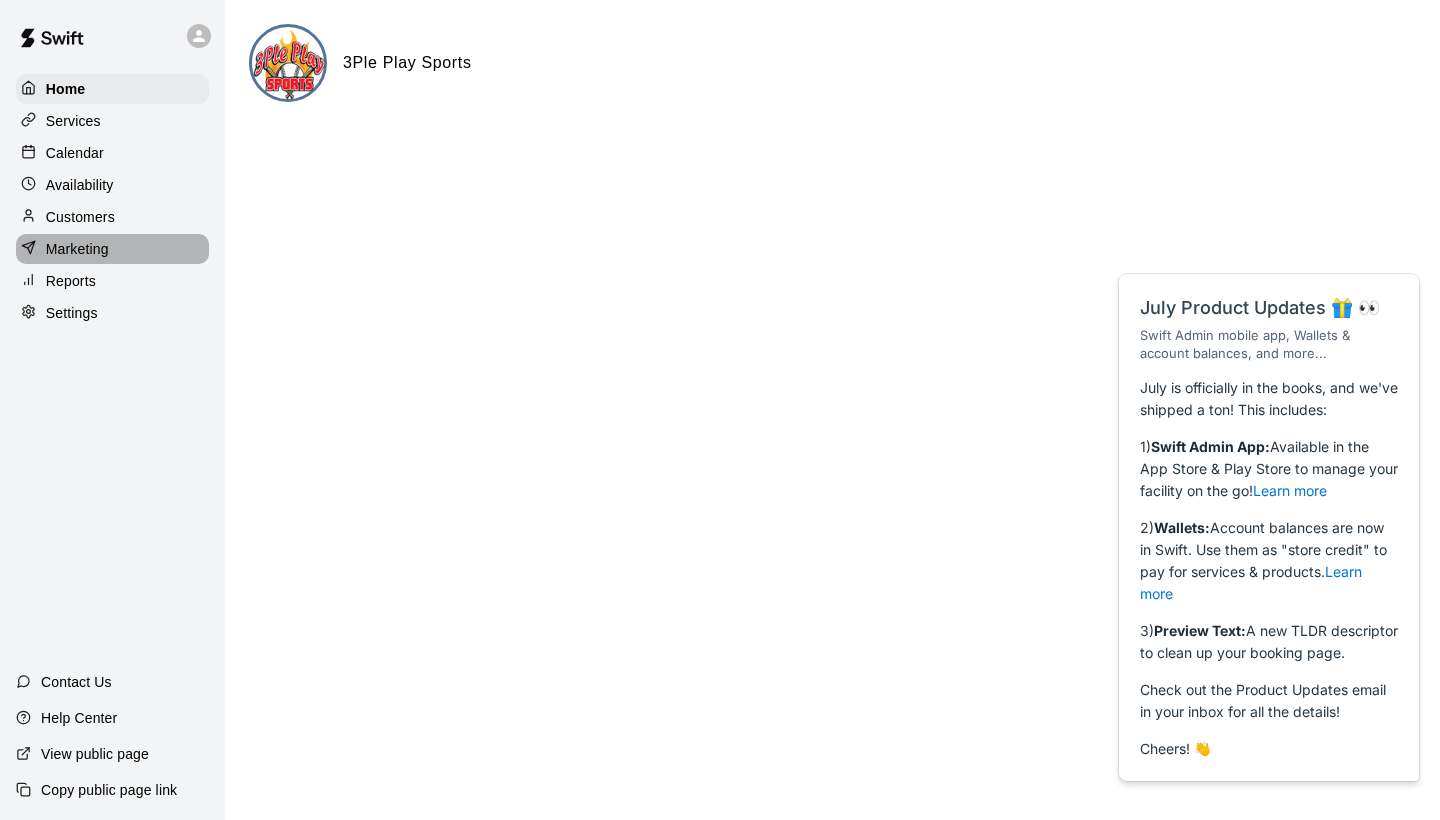 click on "Marketing" at bounding box center (77, 249) 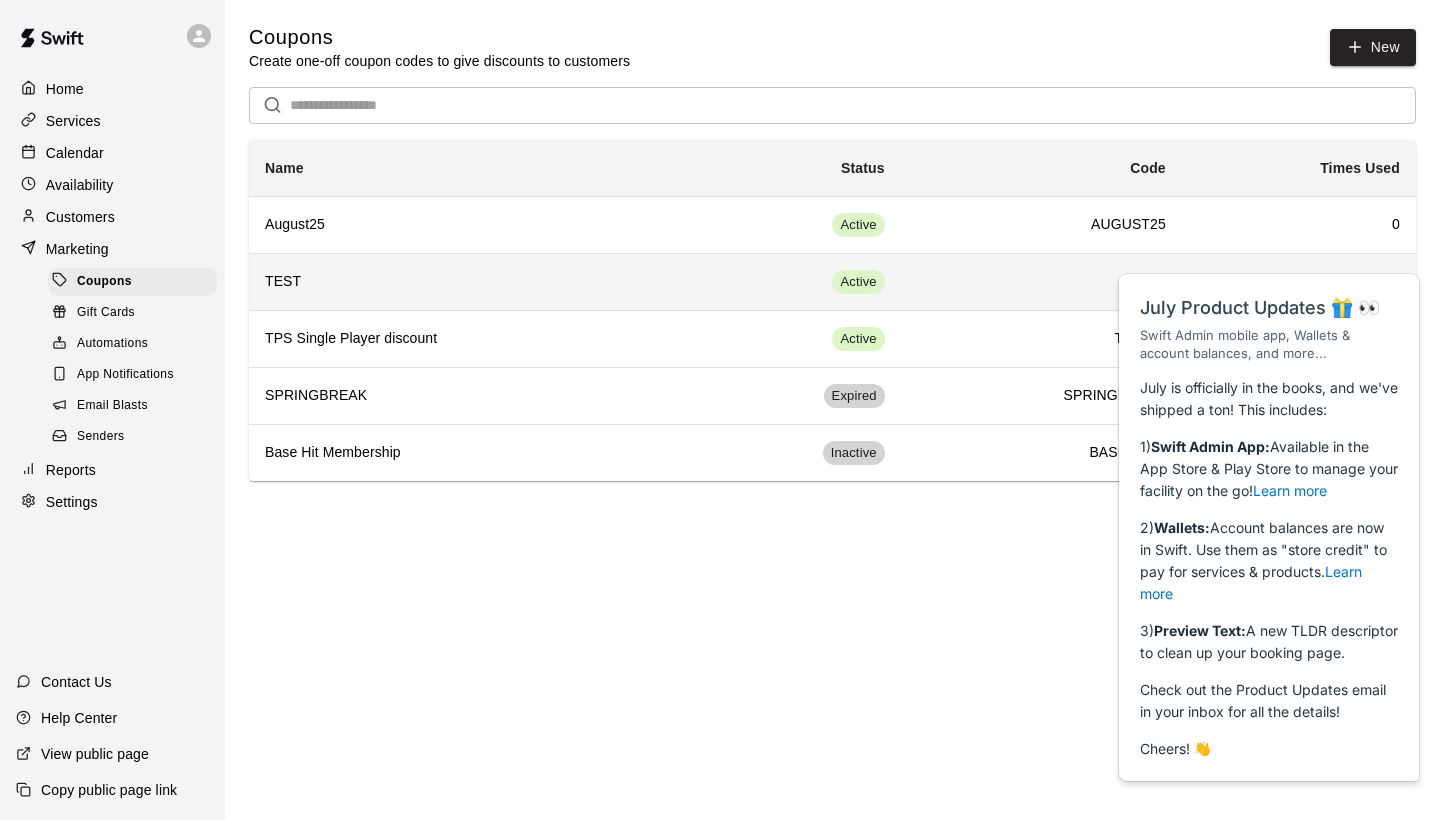 click on "Active" at bounding box center (789, 281) 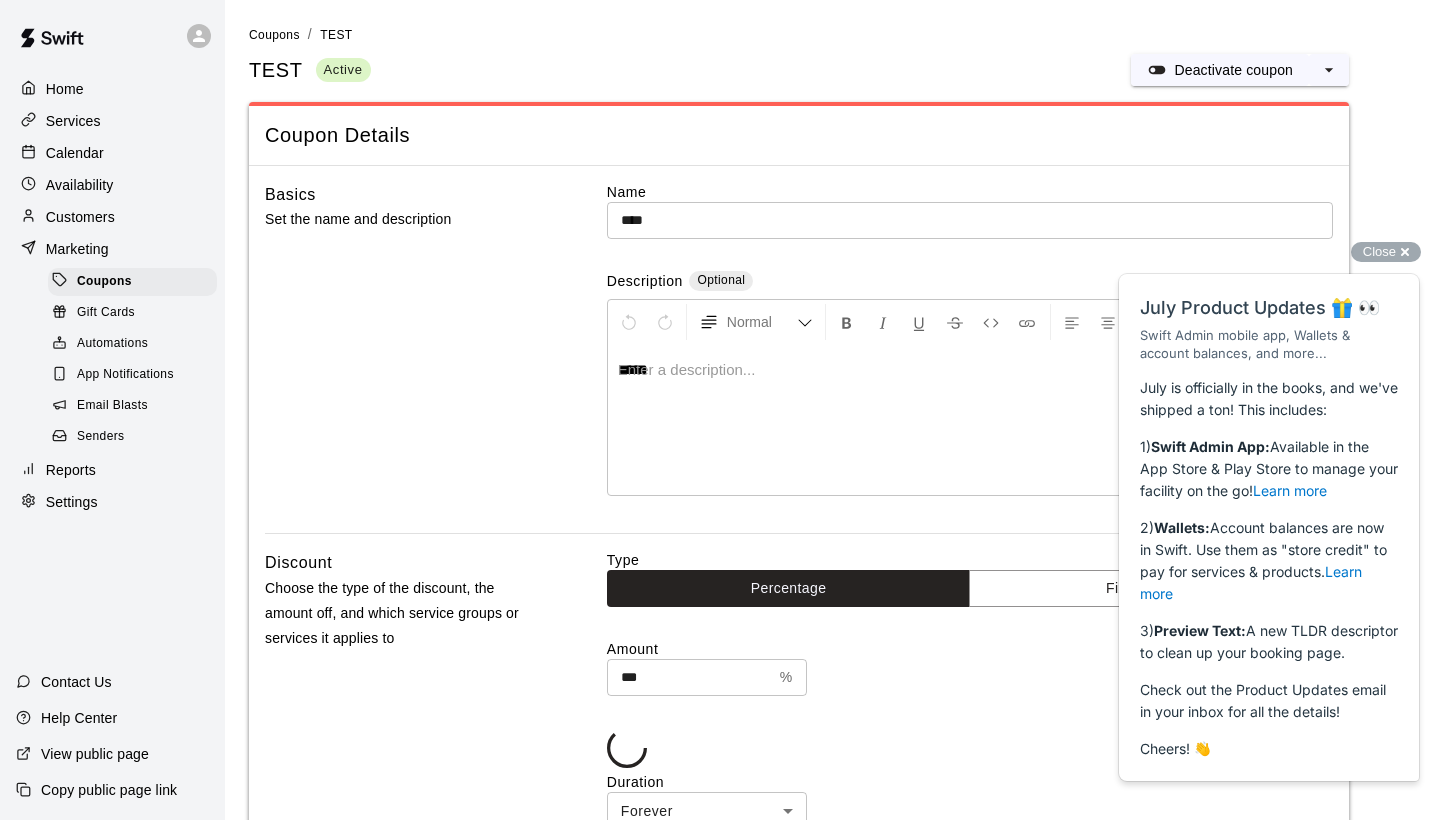type on "**********" 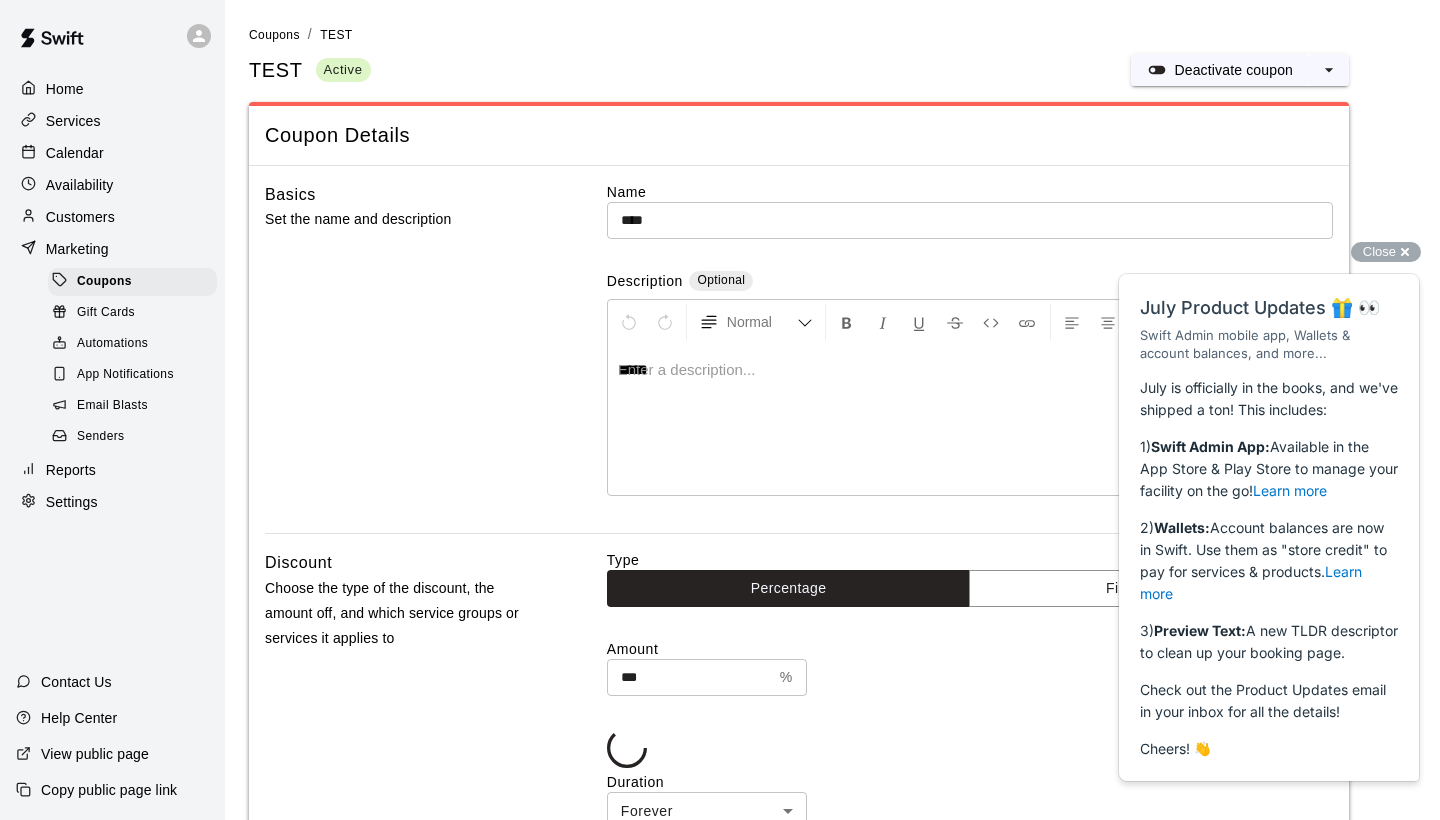 type on "**********" 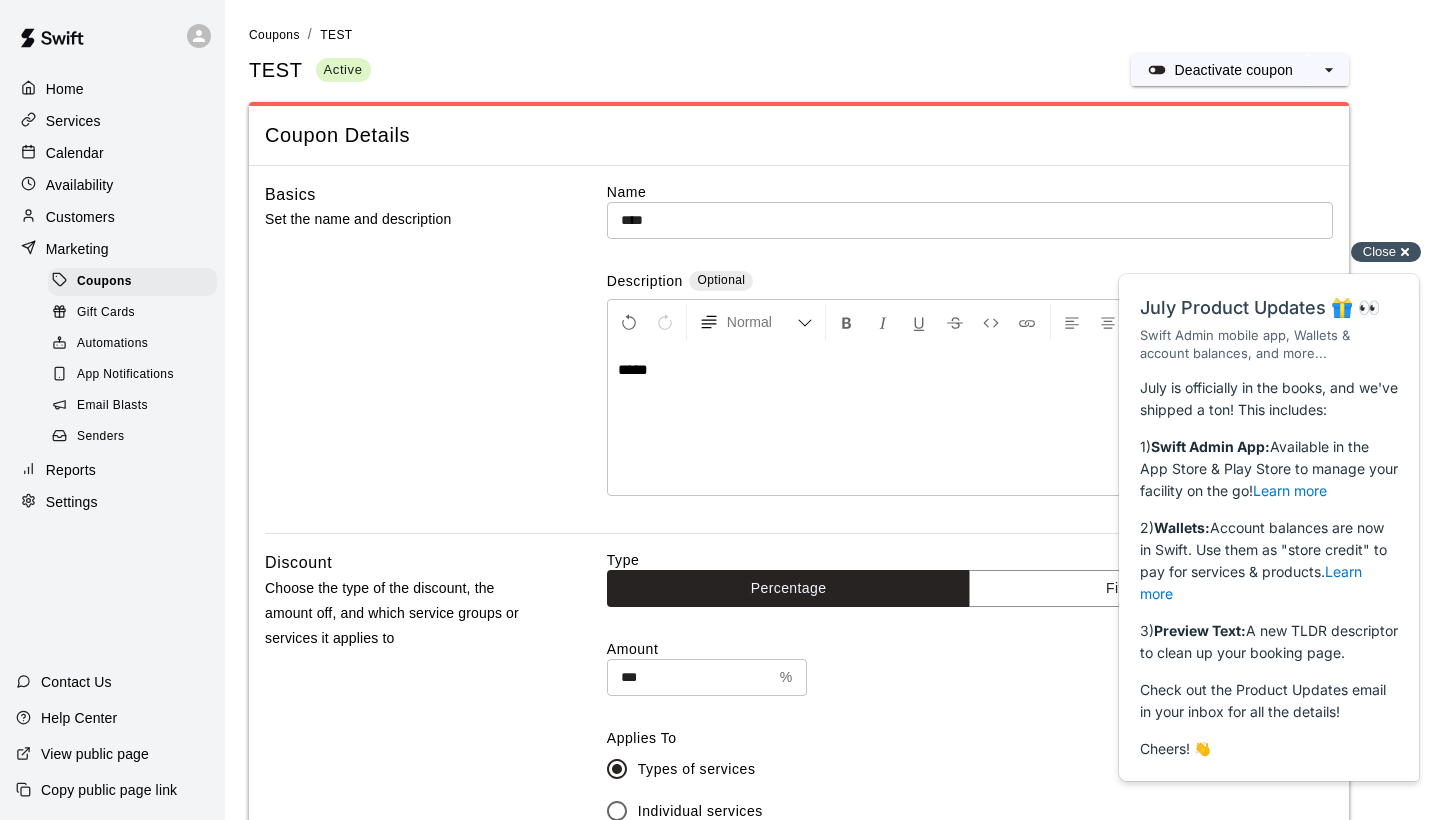 click on "Close cross-small" at bounding box center [1386, 252] 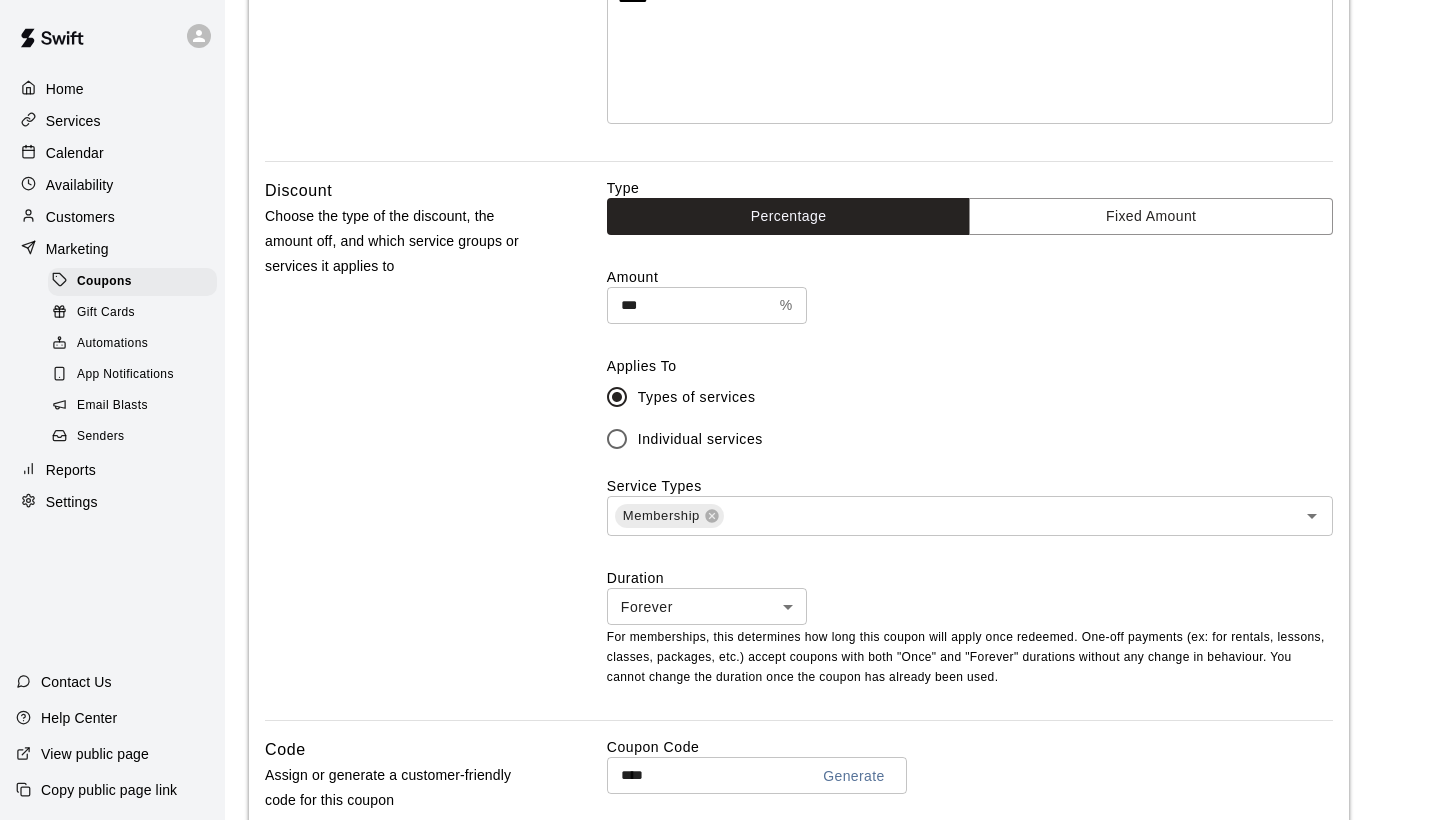 scroll, scrollTop: 373, scrollLeft: 0, axis: vertical 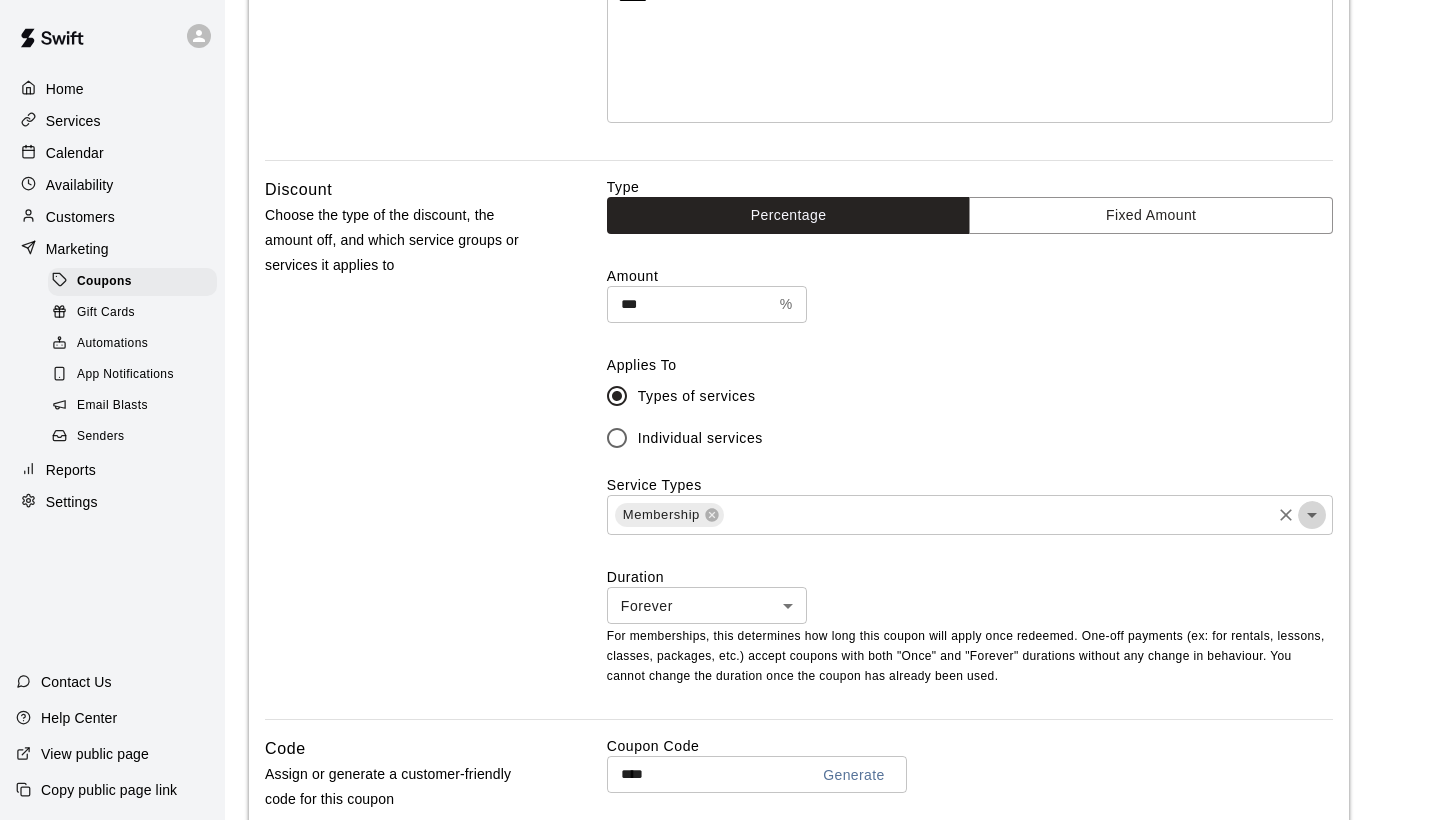 click 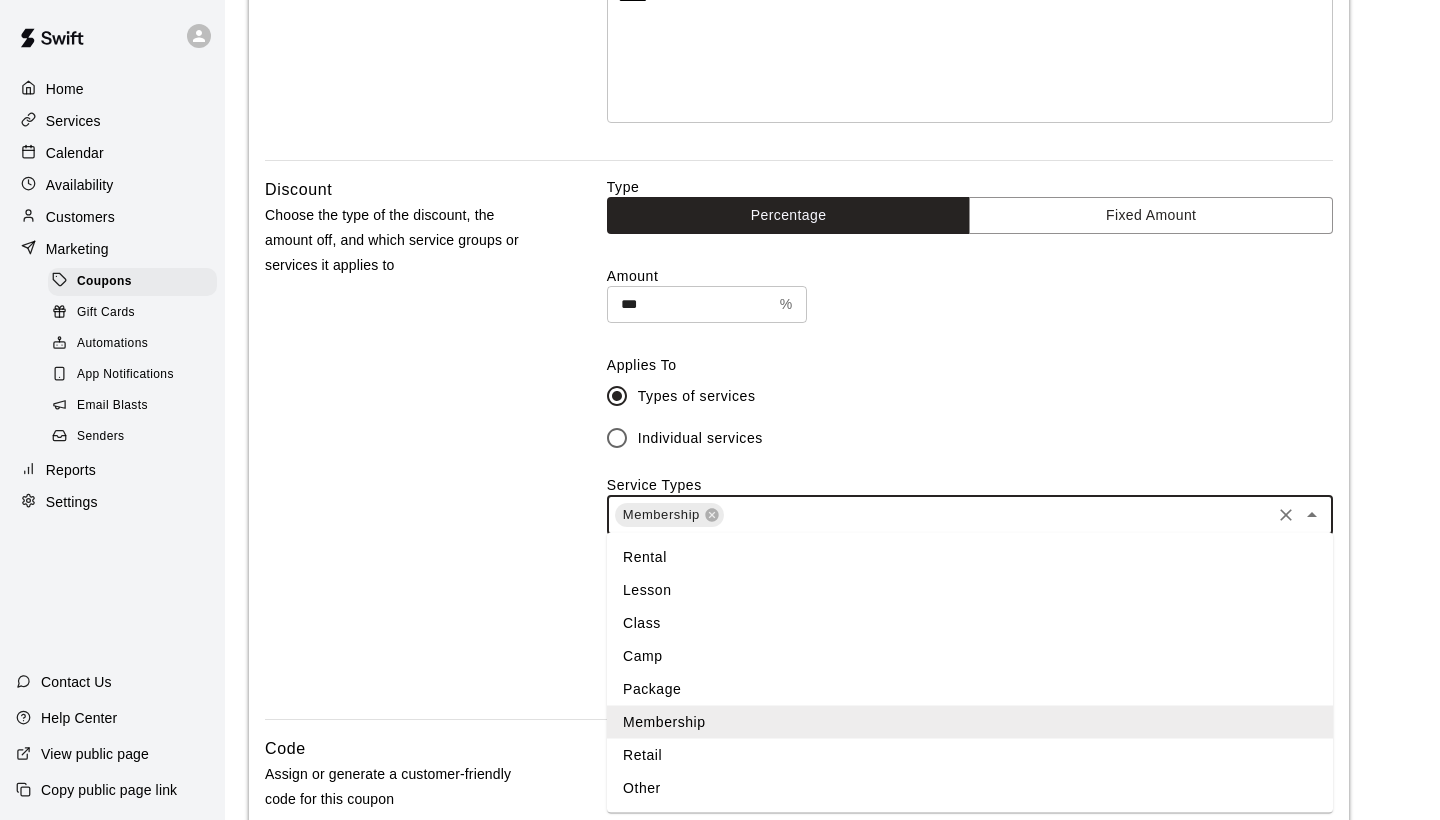 click on "Rental" at bounding box center (970, 557) 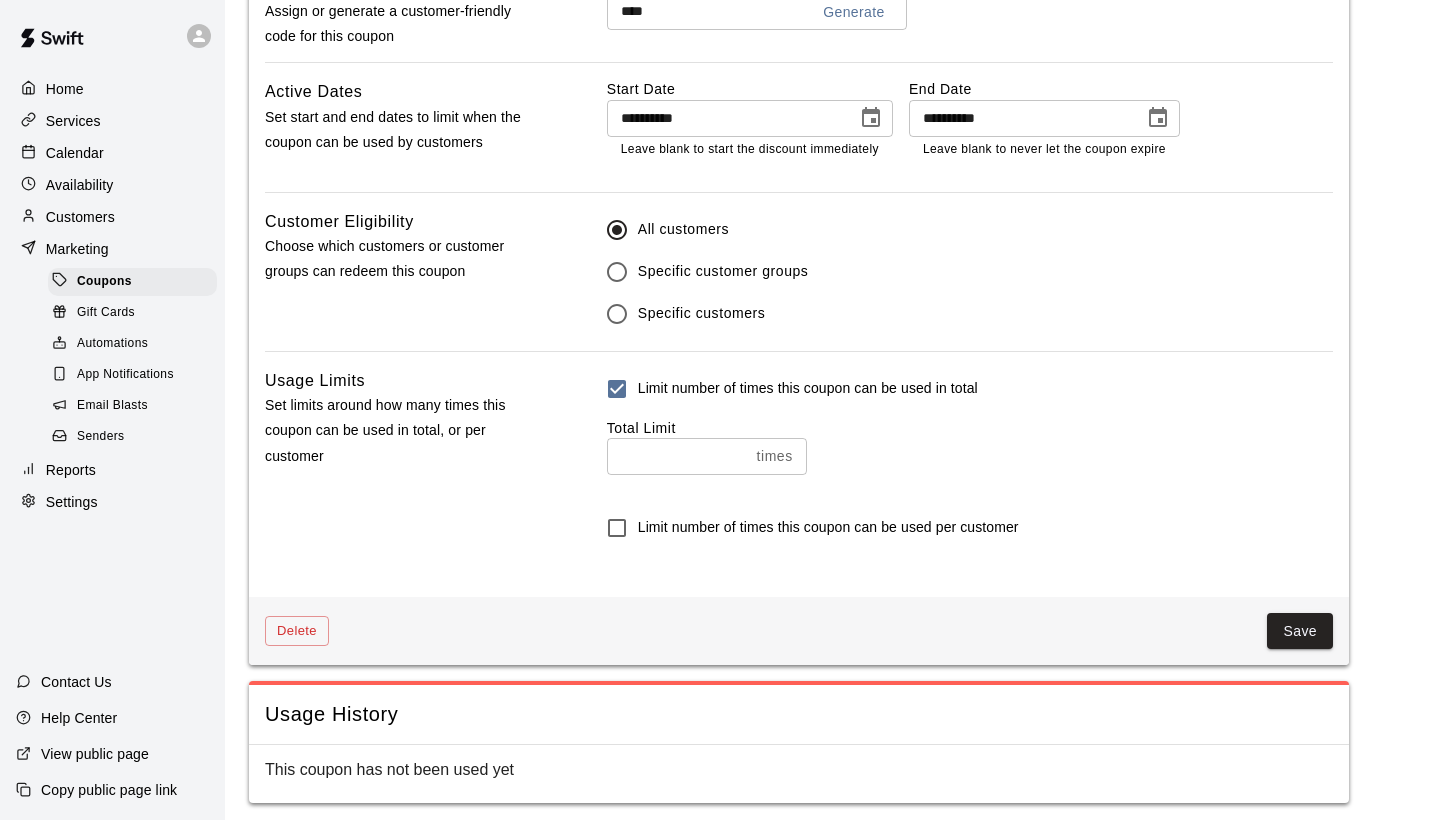 scroll, scrollTop: 1135, scrollLeft: 0, axis: vertical 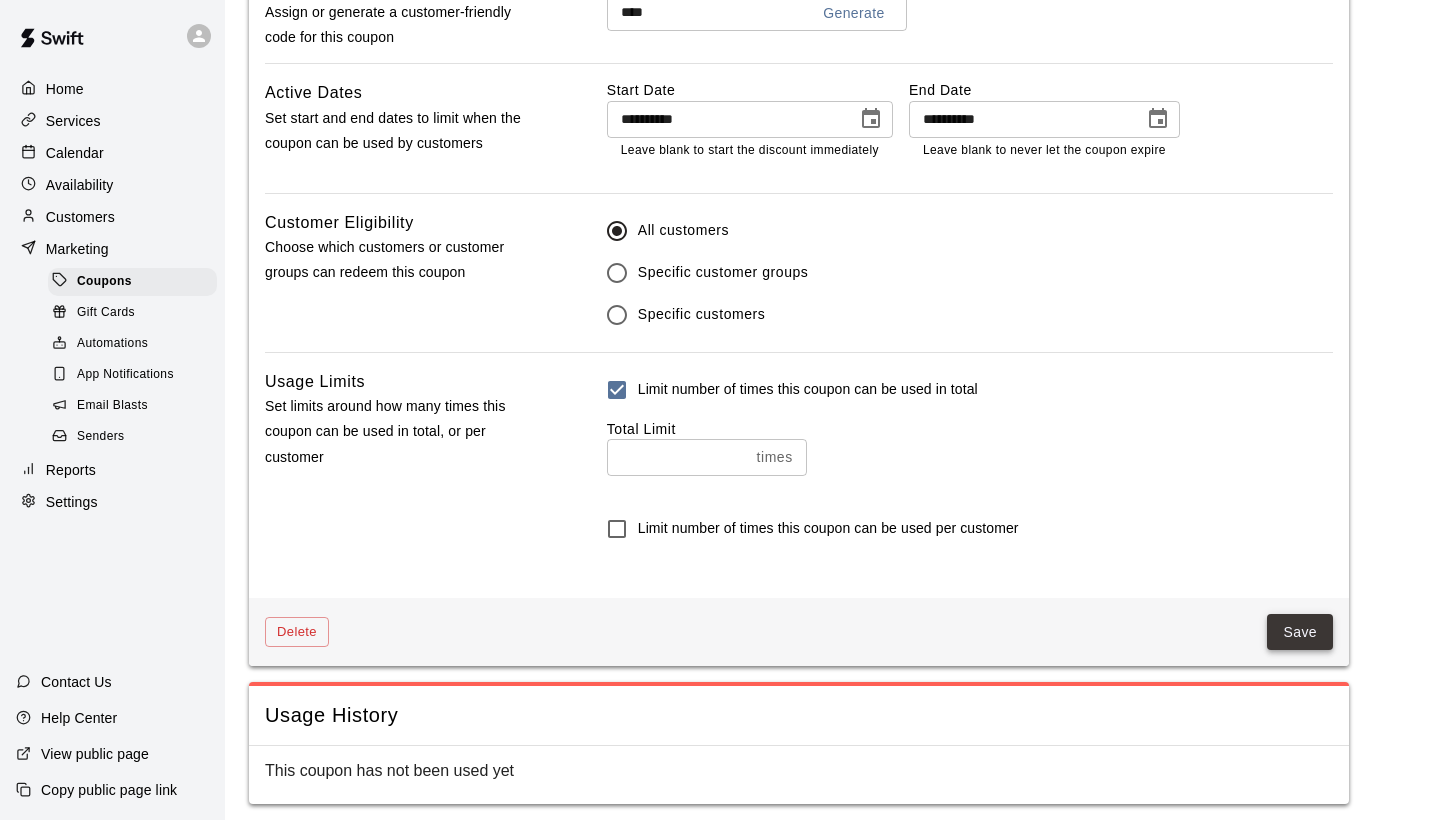 click on "Save" at bounding box center (1300, 632) 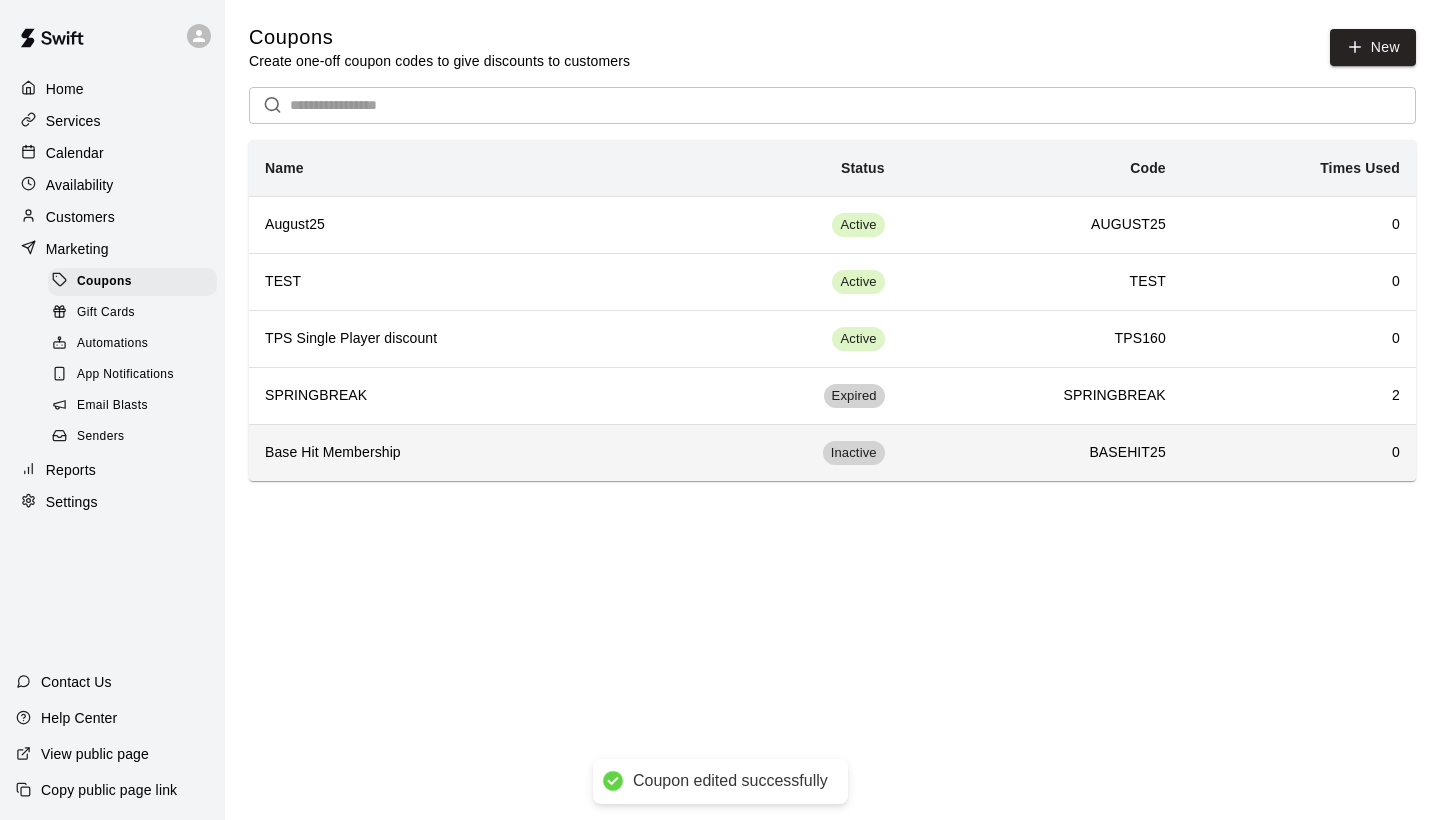 scroll, scrollTop: 0, scrollLeft: 0, axis: both 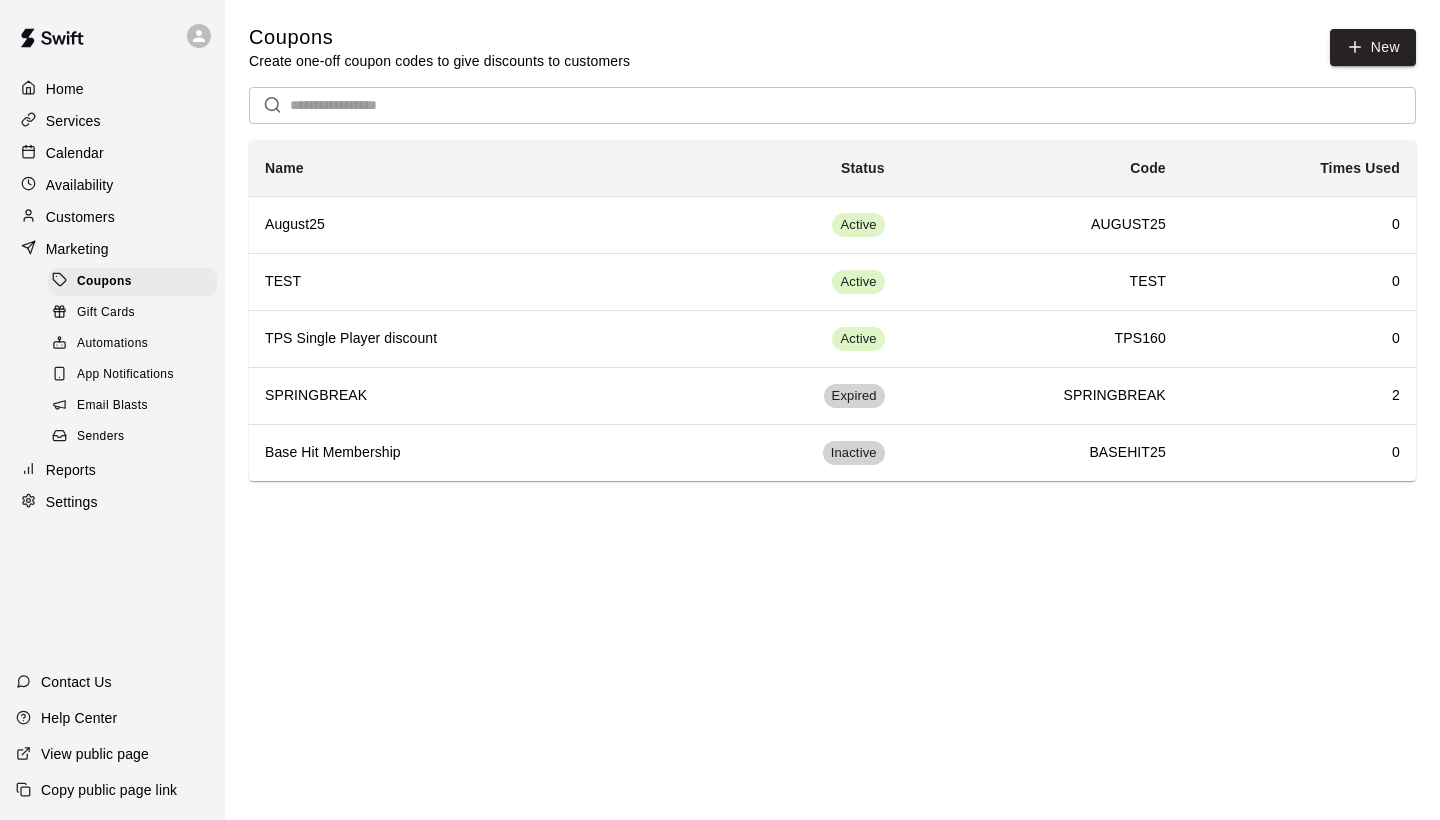 click 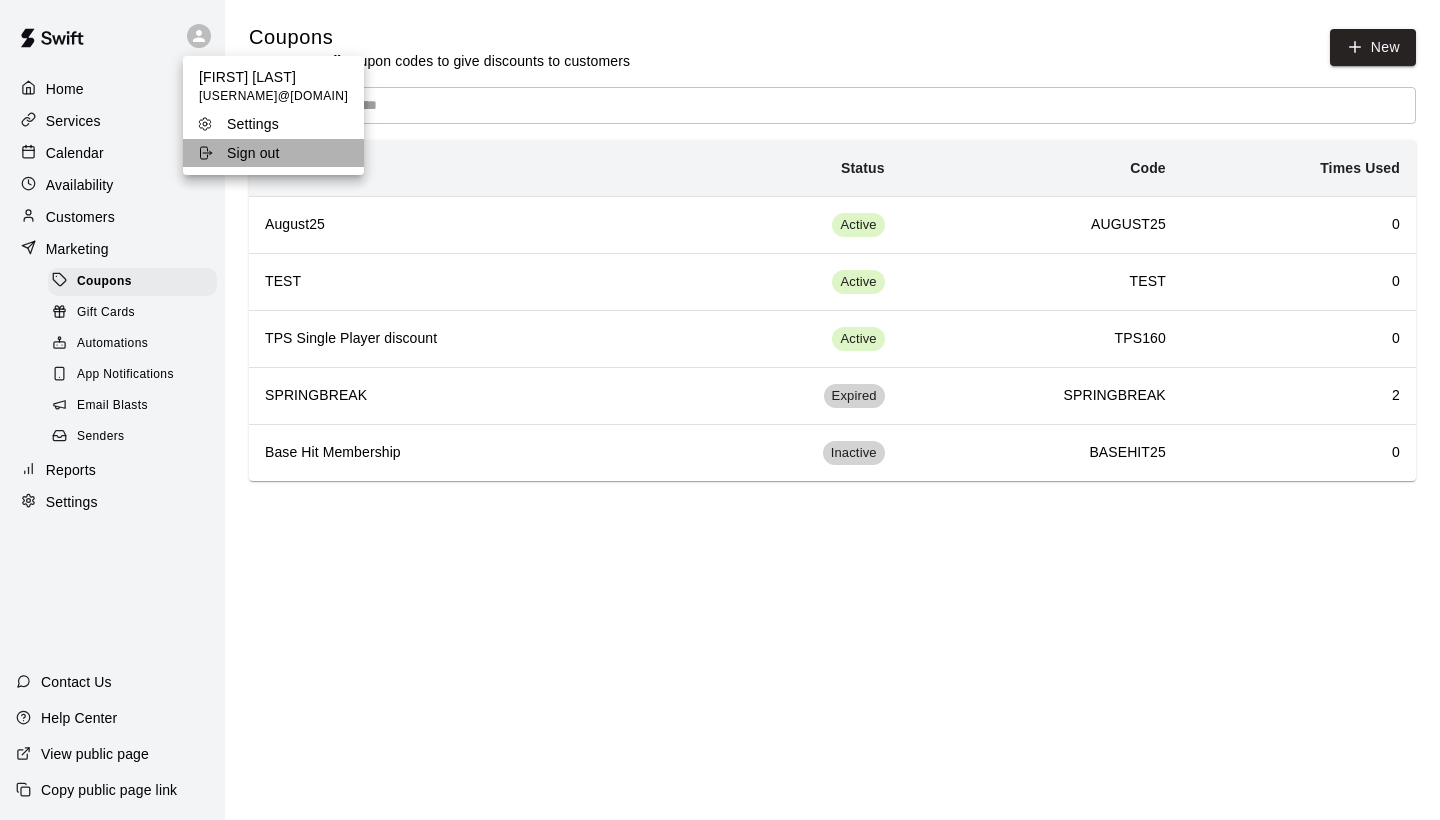 click on "Sign out" at bounding box center (253, 153) 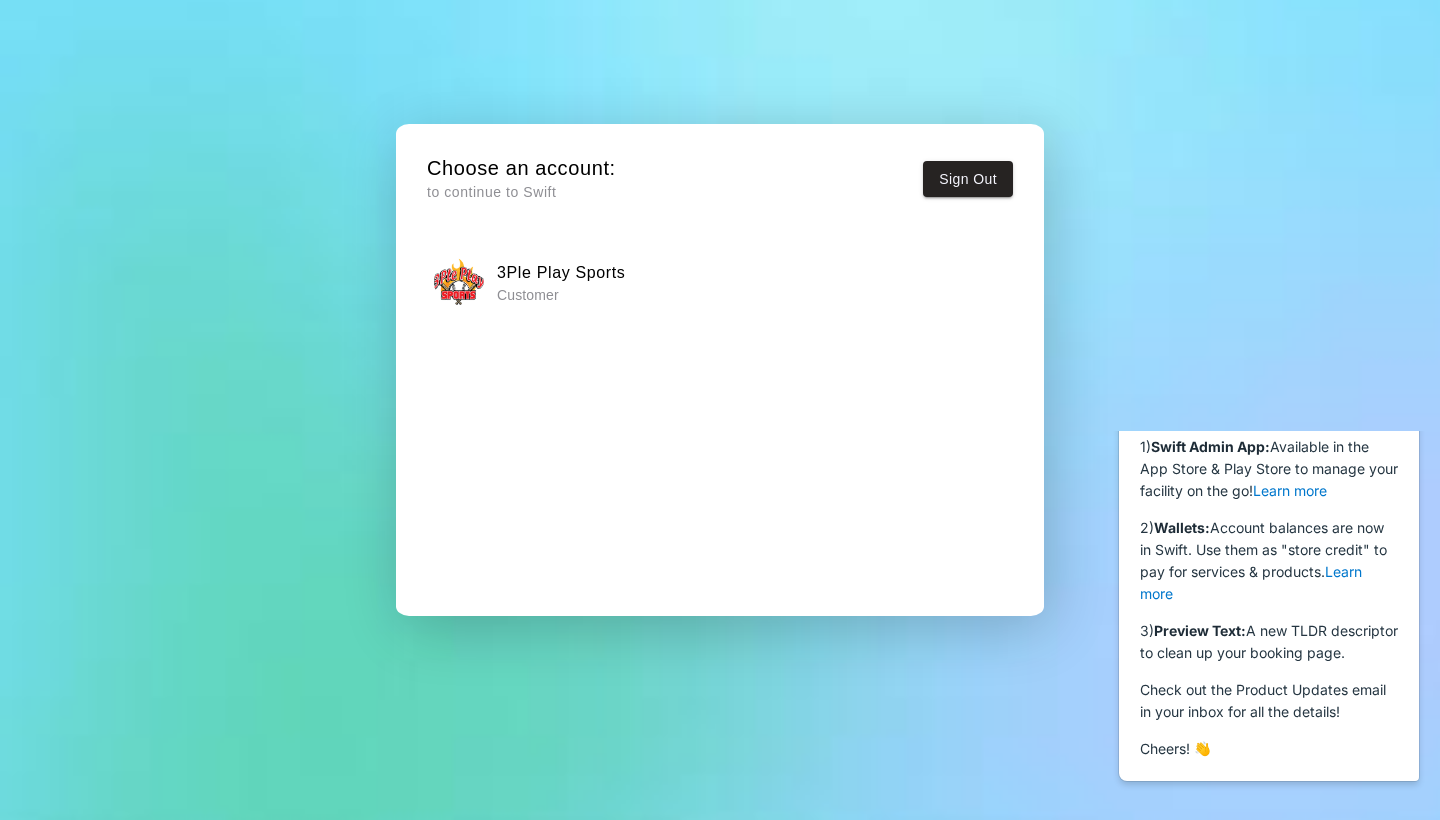 scroll, scrollTop: 0, scrollLeft: 0, axis: both 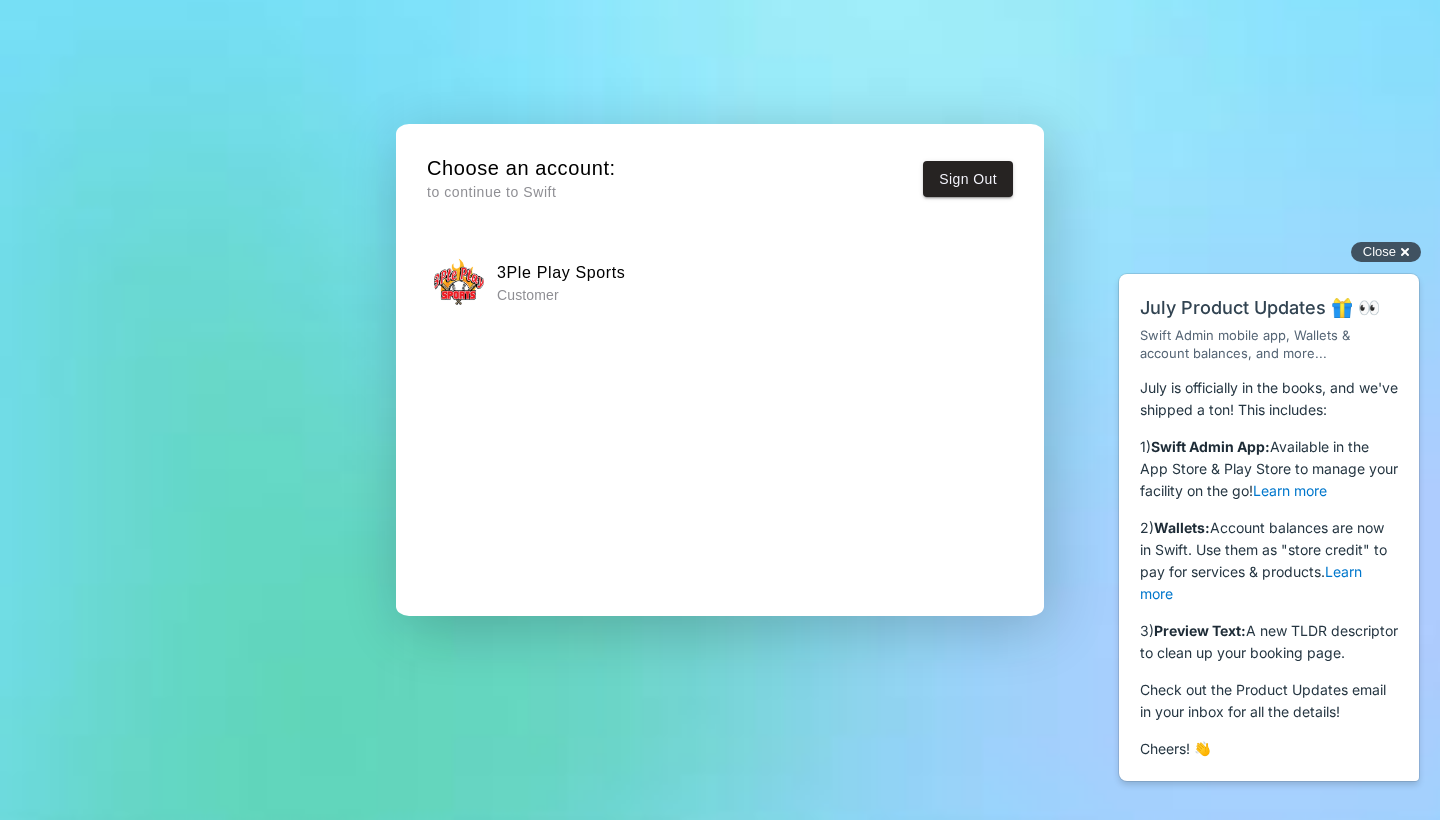 click on "Close cross-small" at bounding box center (1386, 252) 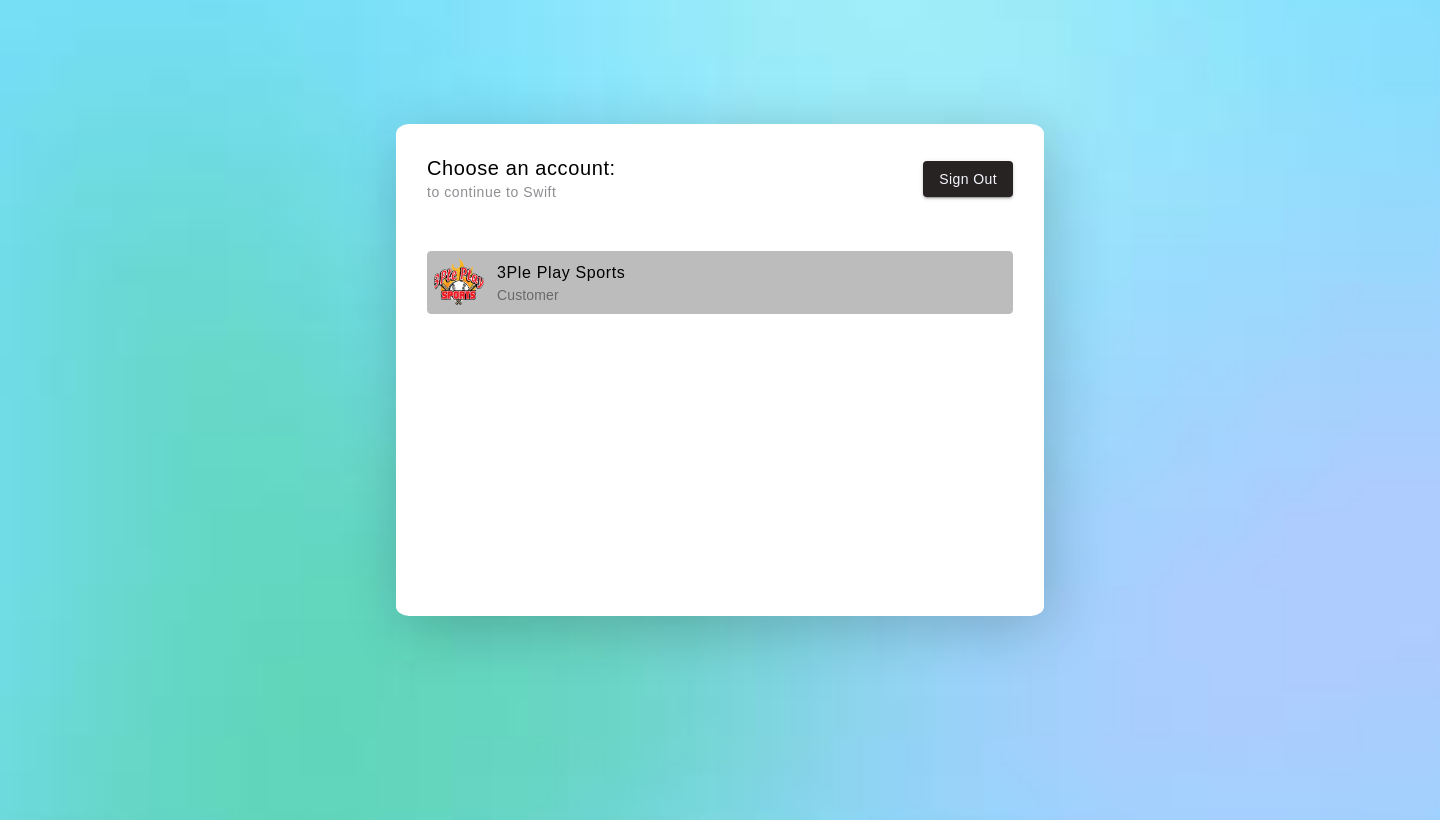 click on "3Ple Play Sports   Customer" at bounding box center (720, 282) 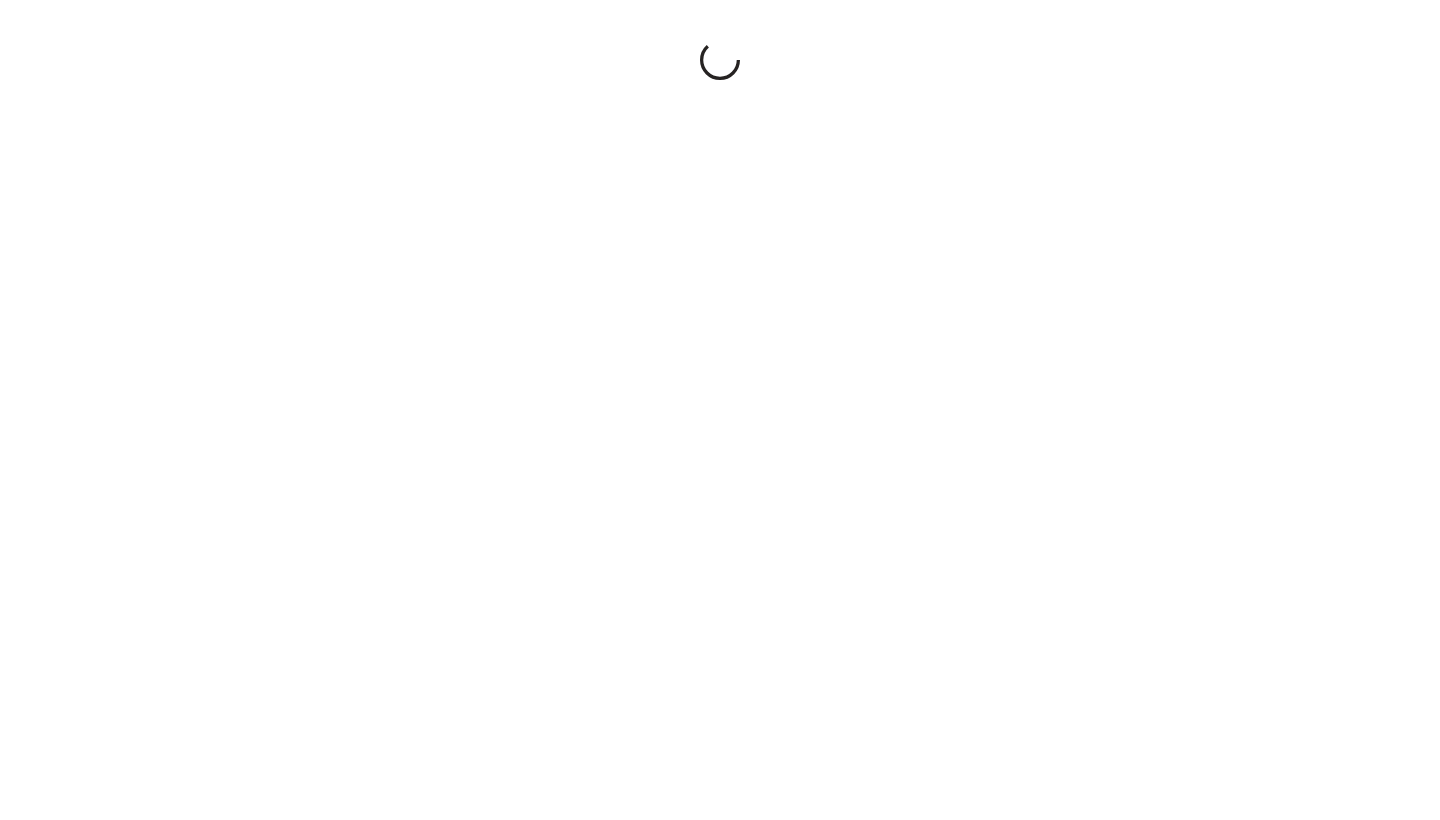 scroll, scrollTop: 0, scrollLeft: 0, axis: both 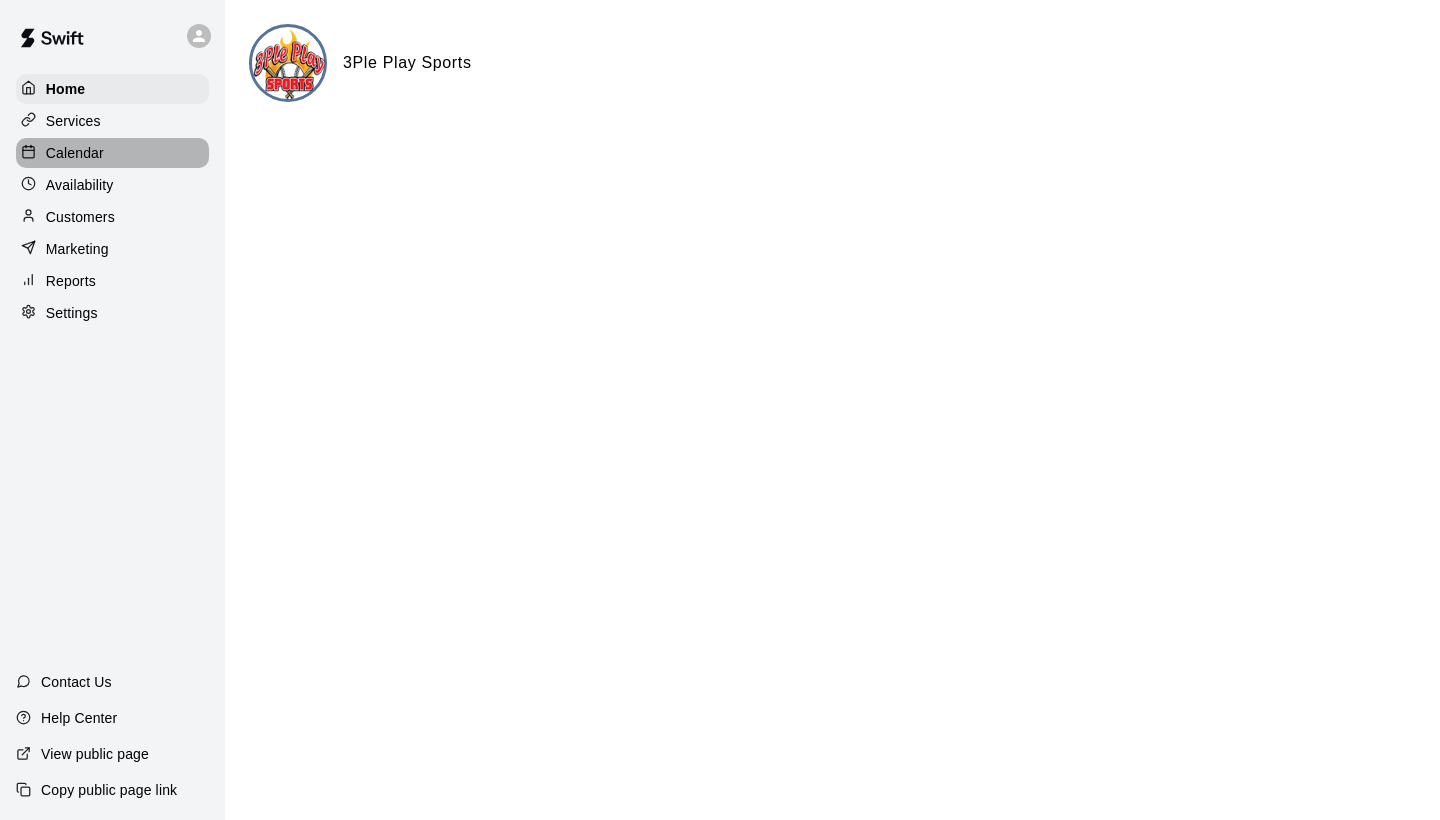 click on "Calendar" at bounding box center [75, 153] 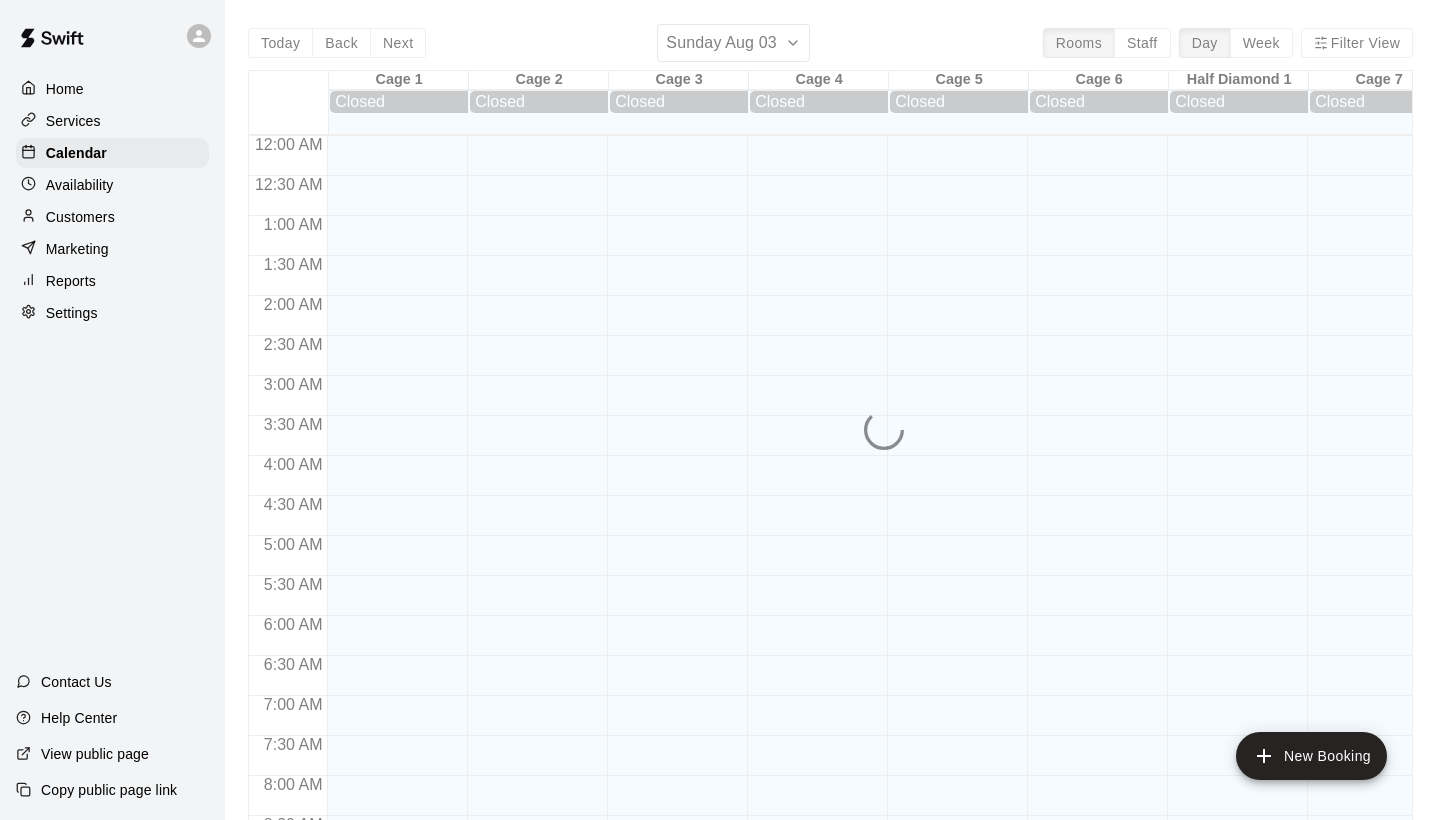 scroll, scrollTop: 1151, scrollLeft: 0, axis: vertical 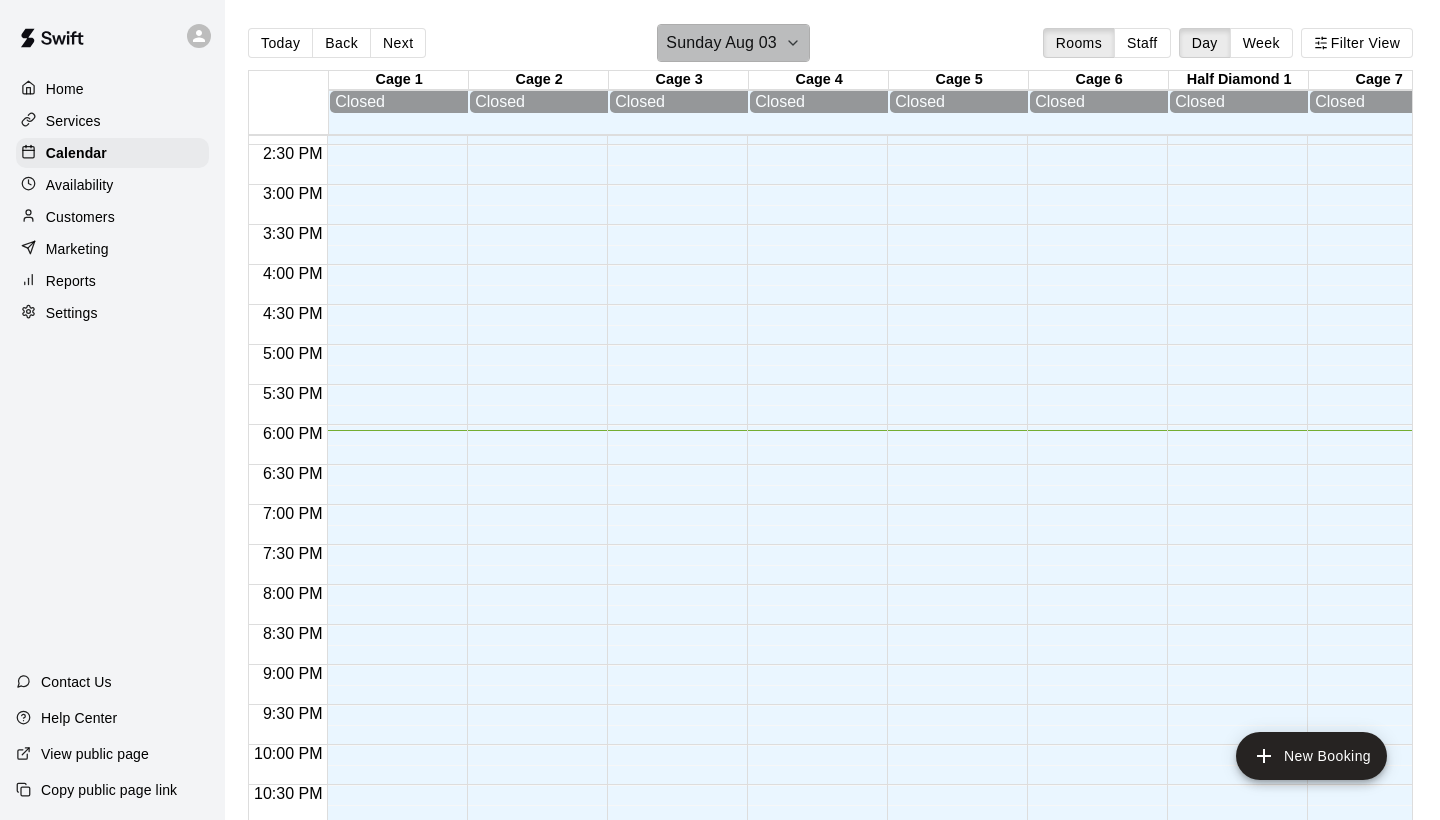 click 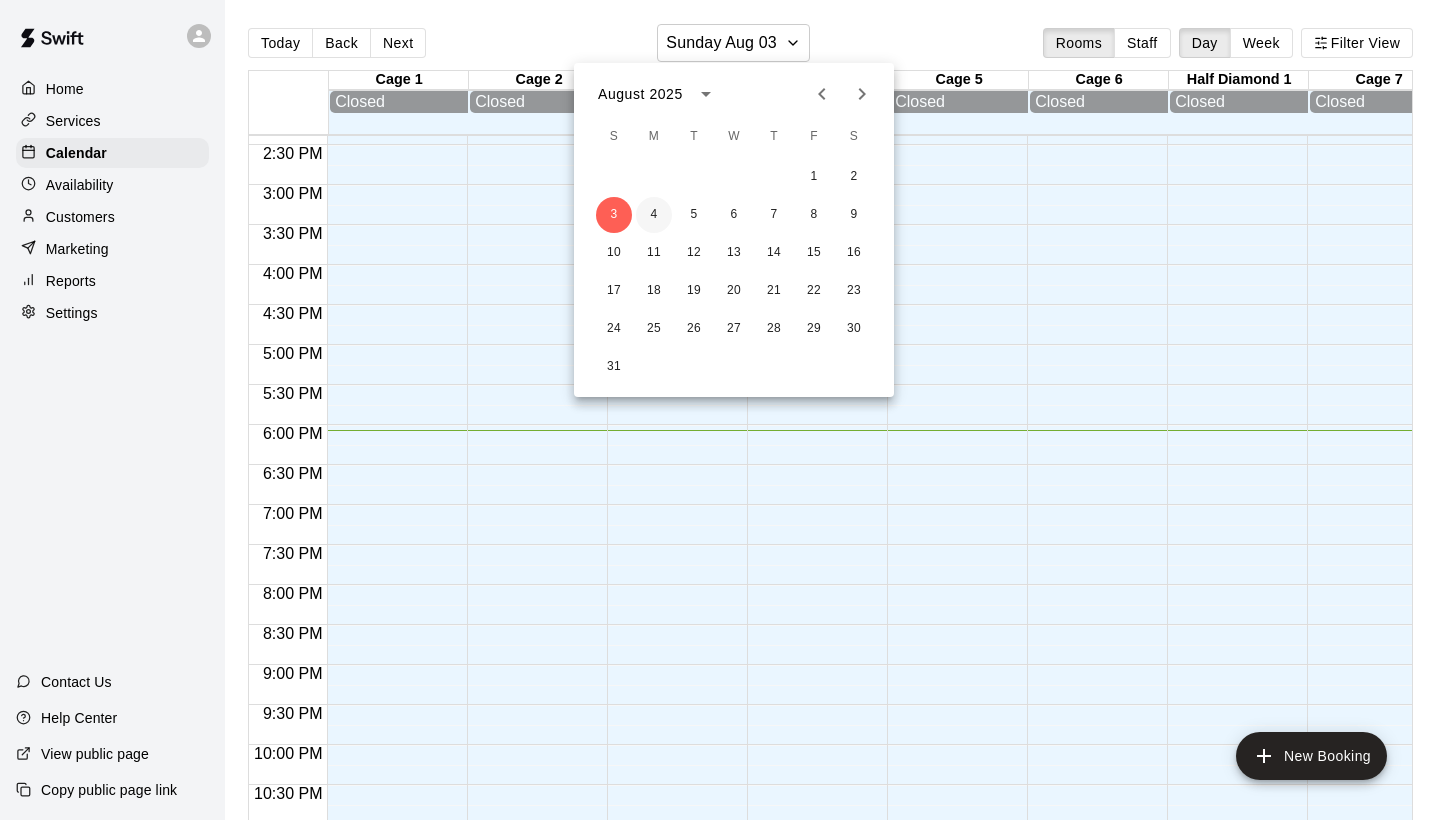 click on "4" at bounding box center [654, 215] 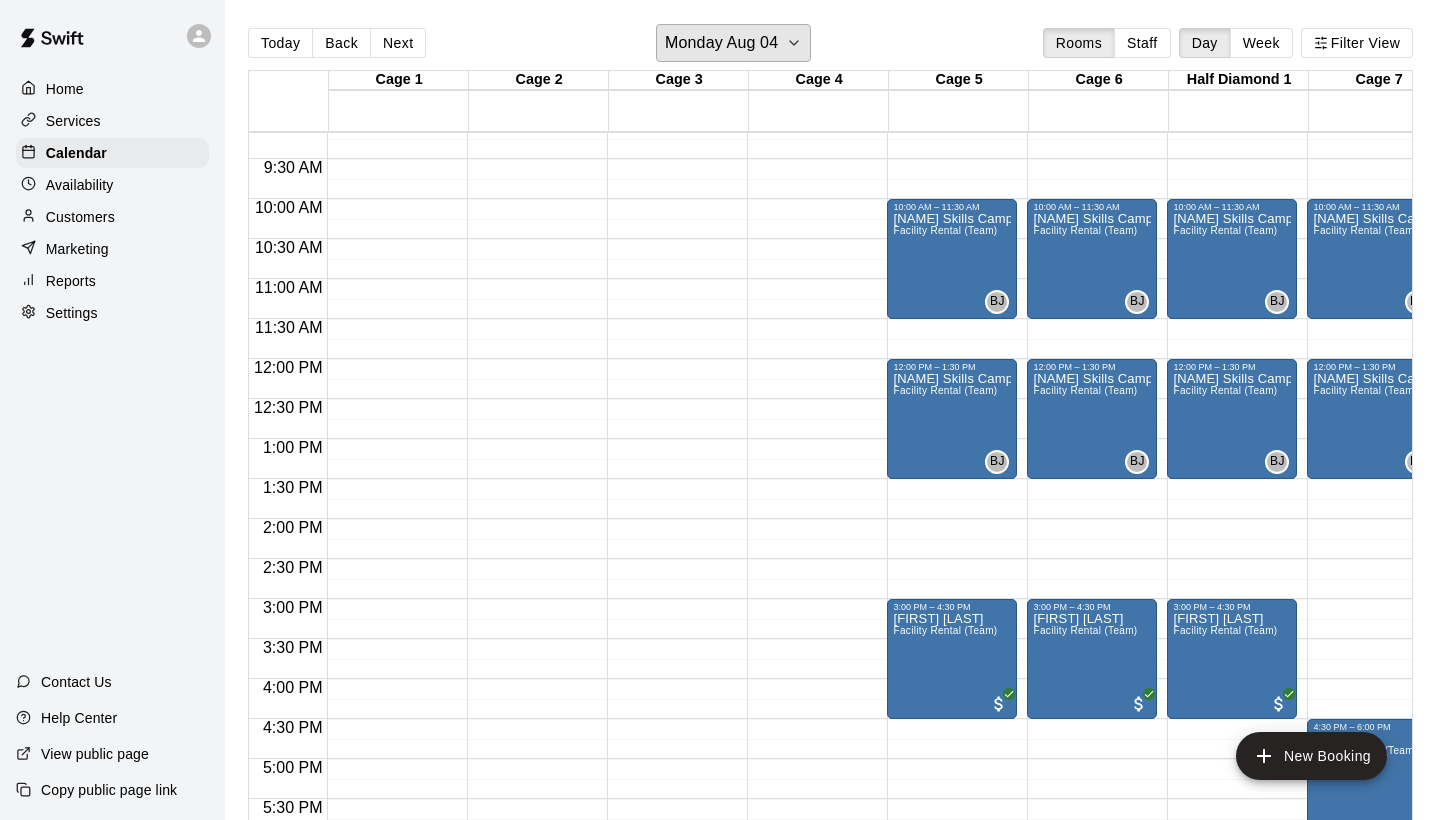 scroll, scrollTop: 734, scrollLeft: 23, axis: both 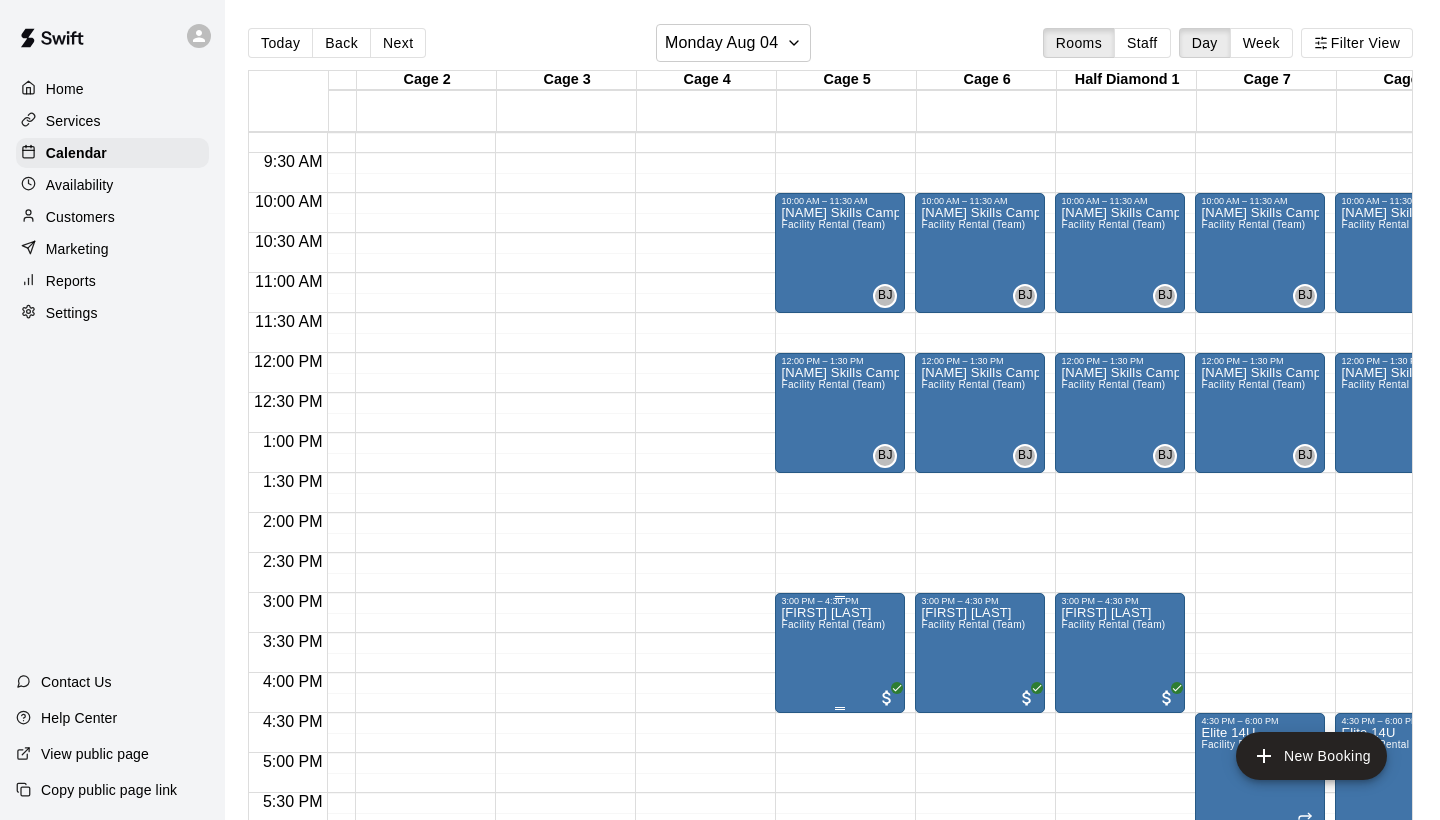 click on "[FIRST] [LAST] Facility Rental (Team)" at bounding box center [833, 1016] 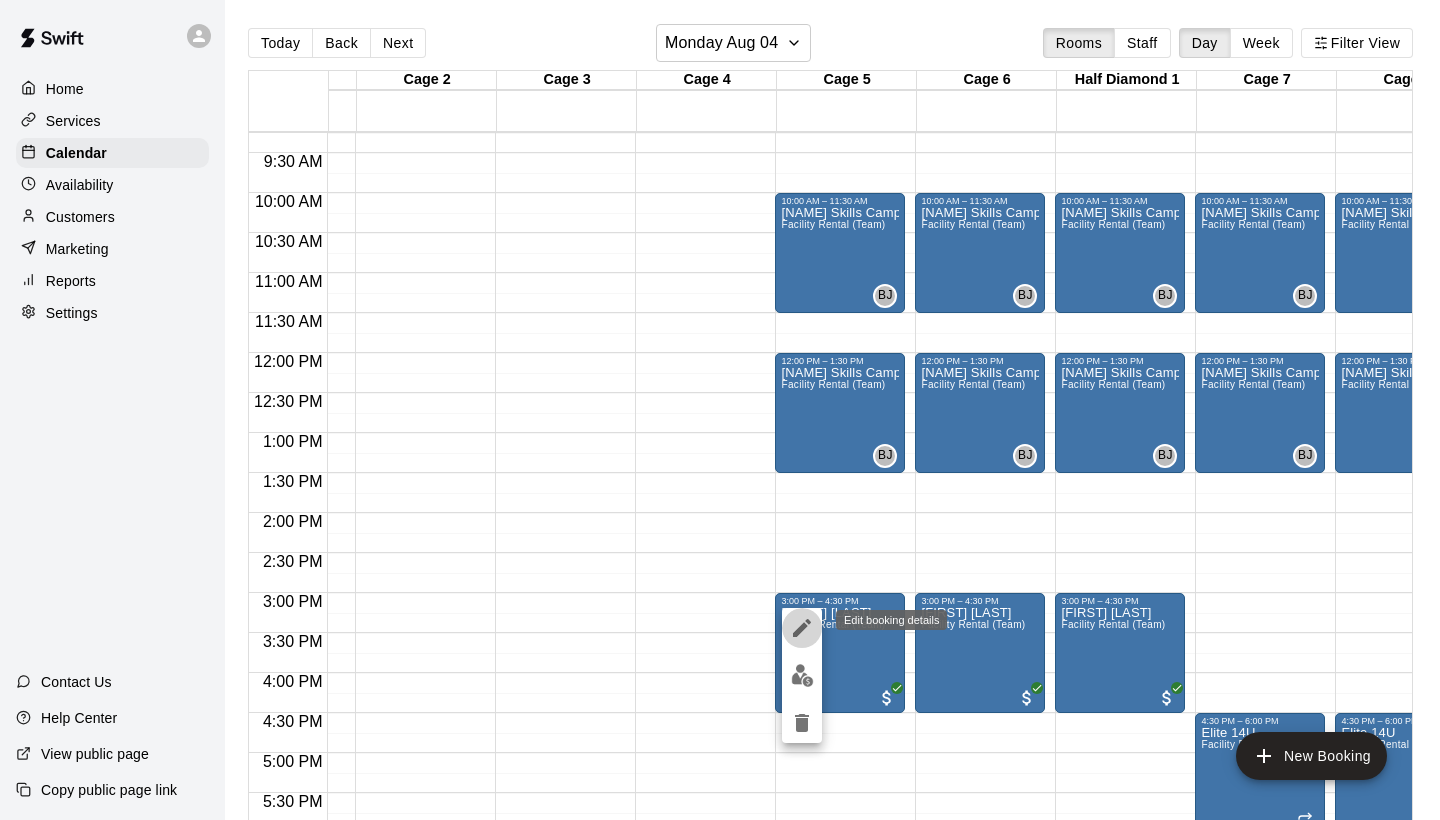 click 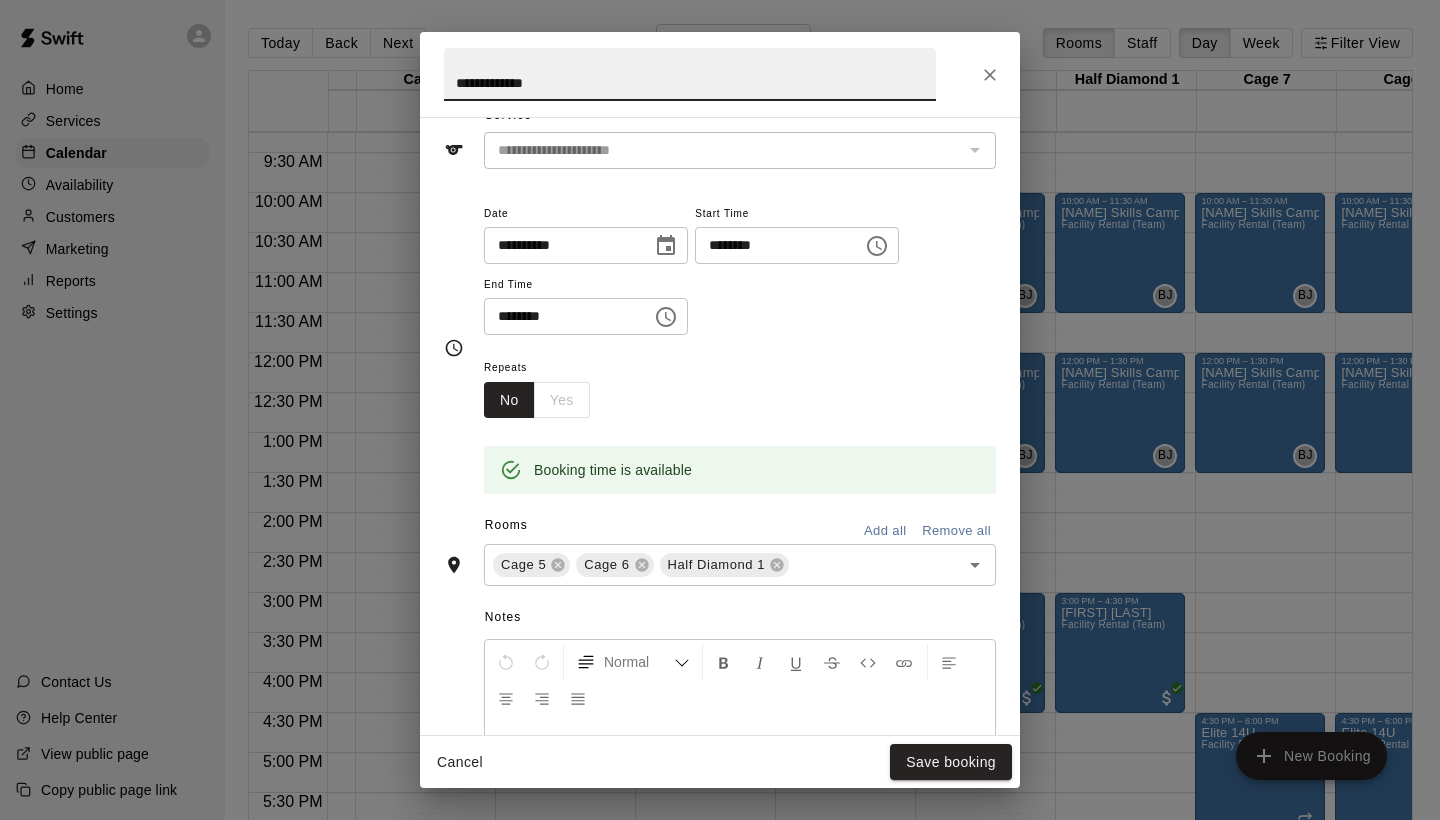 scroll, scrollTop: 93, scrollLeft: 0, axis: vertical 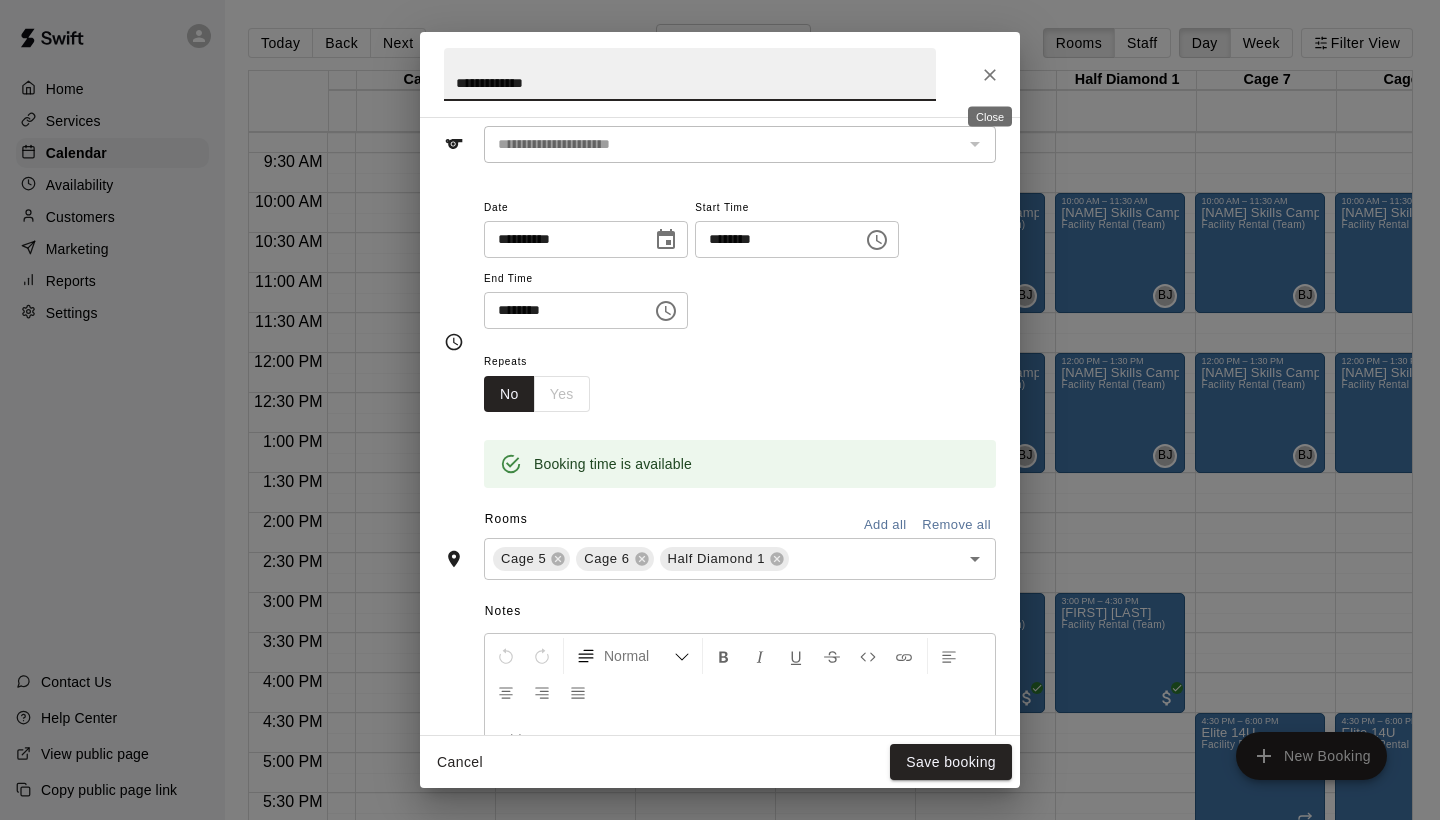 click 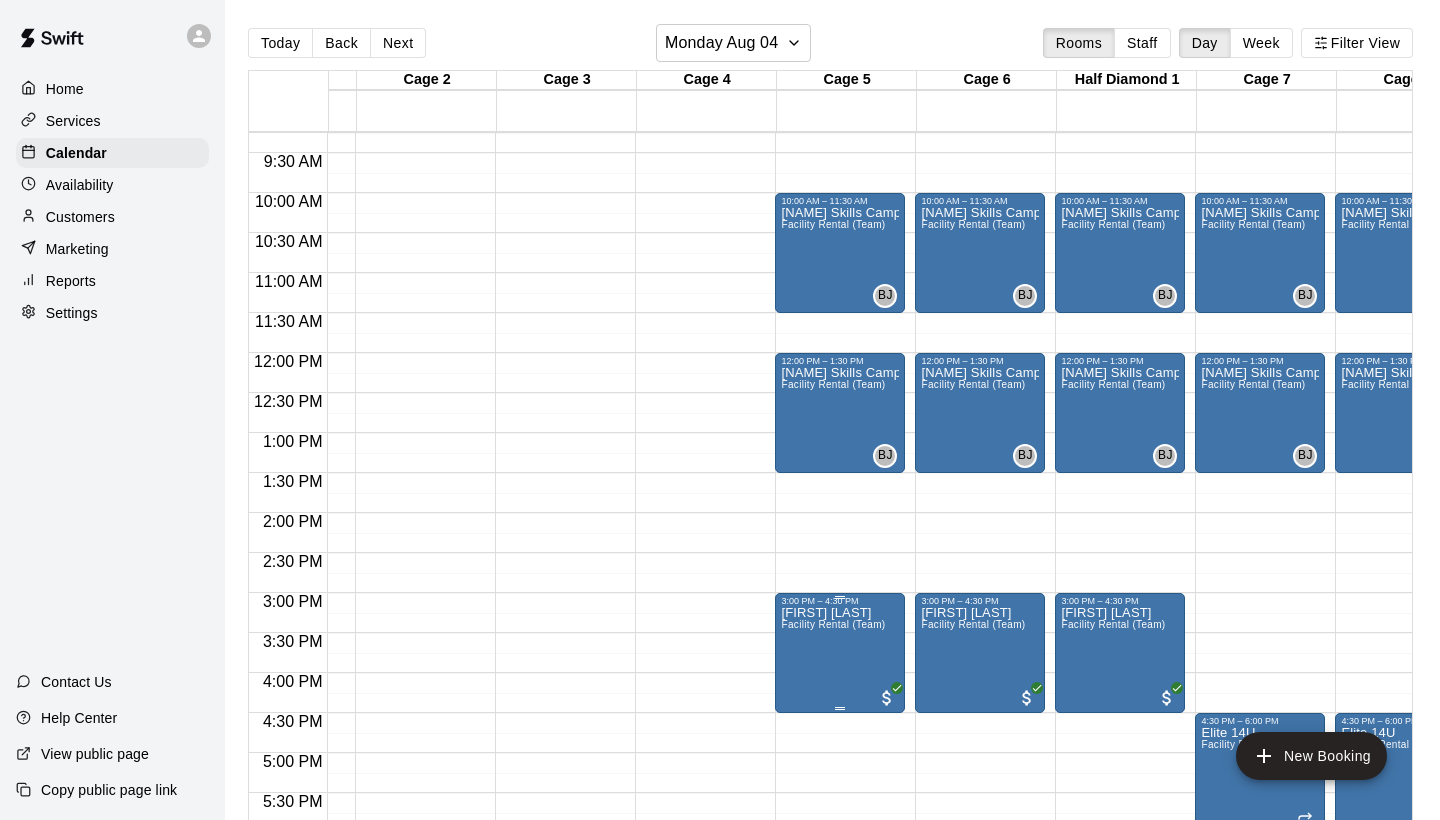 click on "[FIRST] [LAST] Facility Rental (Team)" at bounding box center (833, 1016) 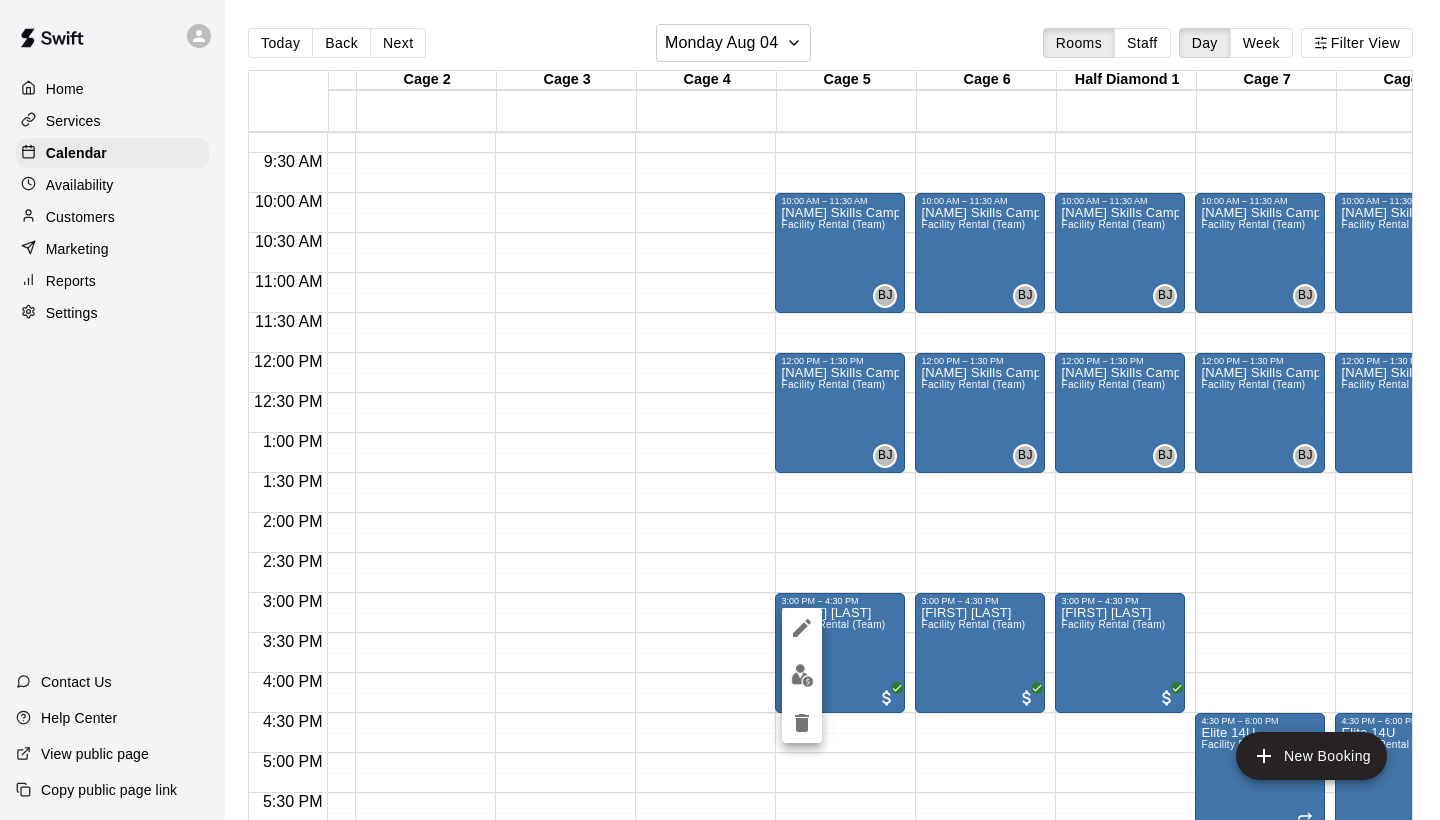 click at bounding box center (720, 410) 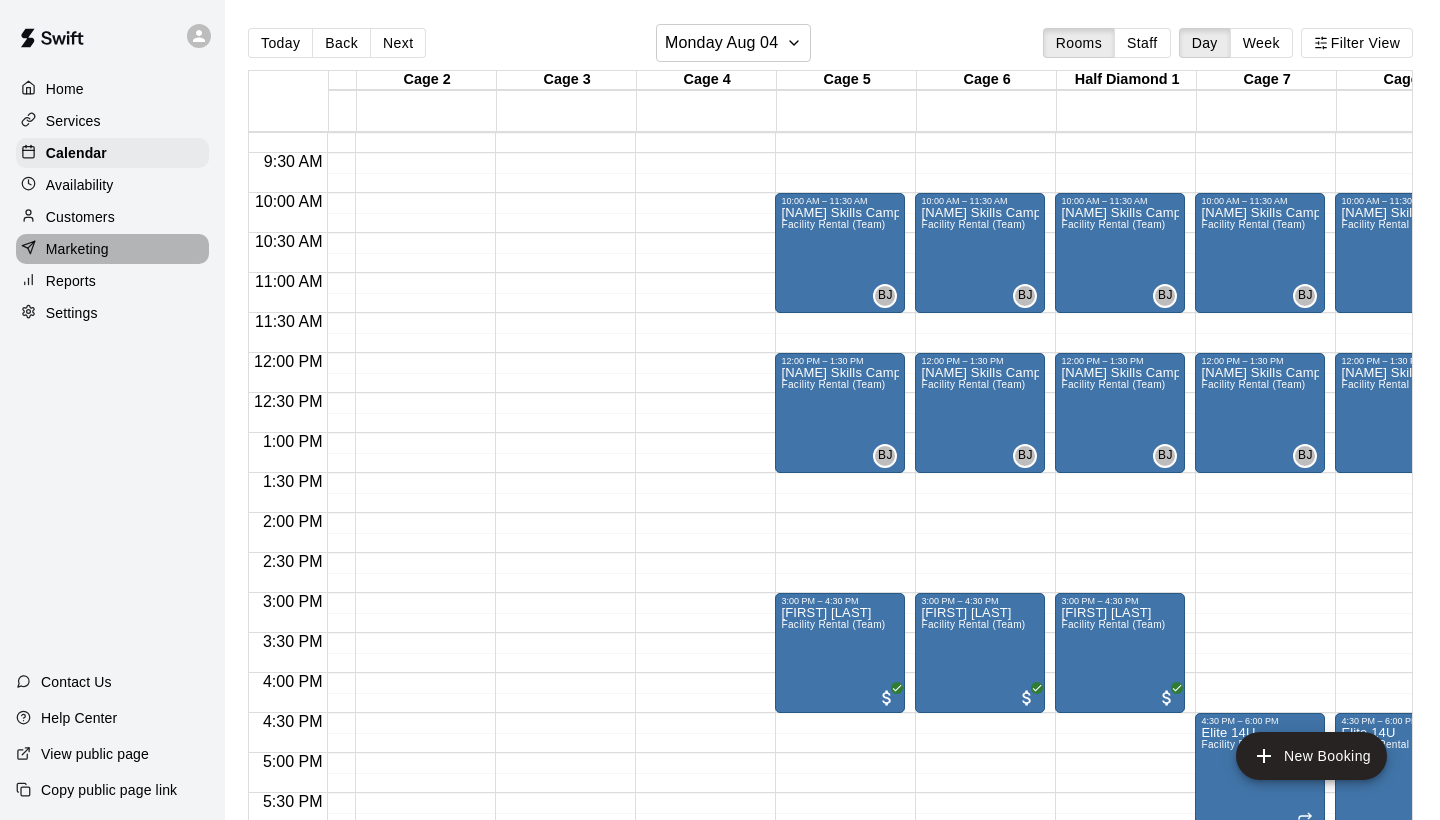 click on "Marketing" at bounding box center (77, 249) 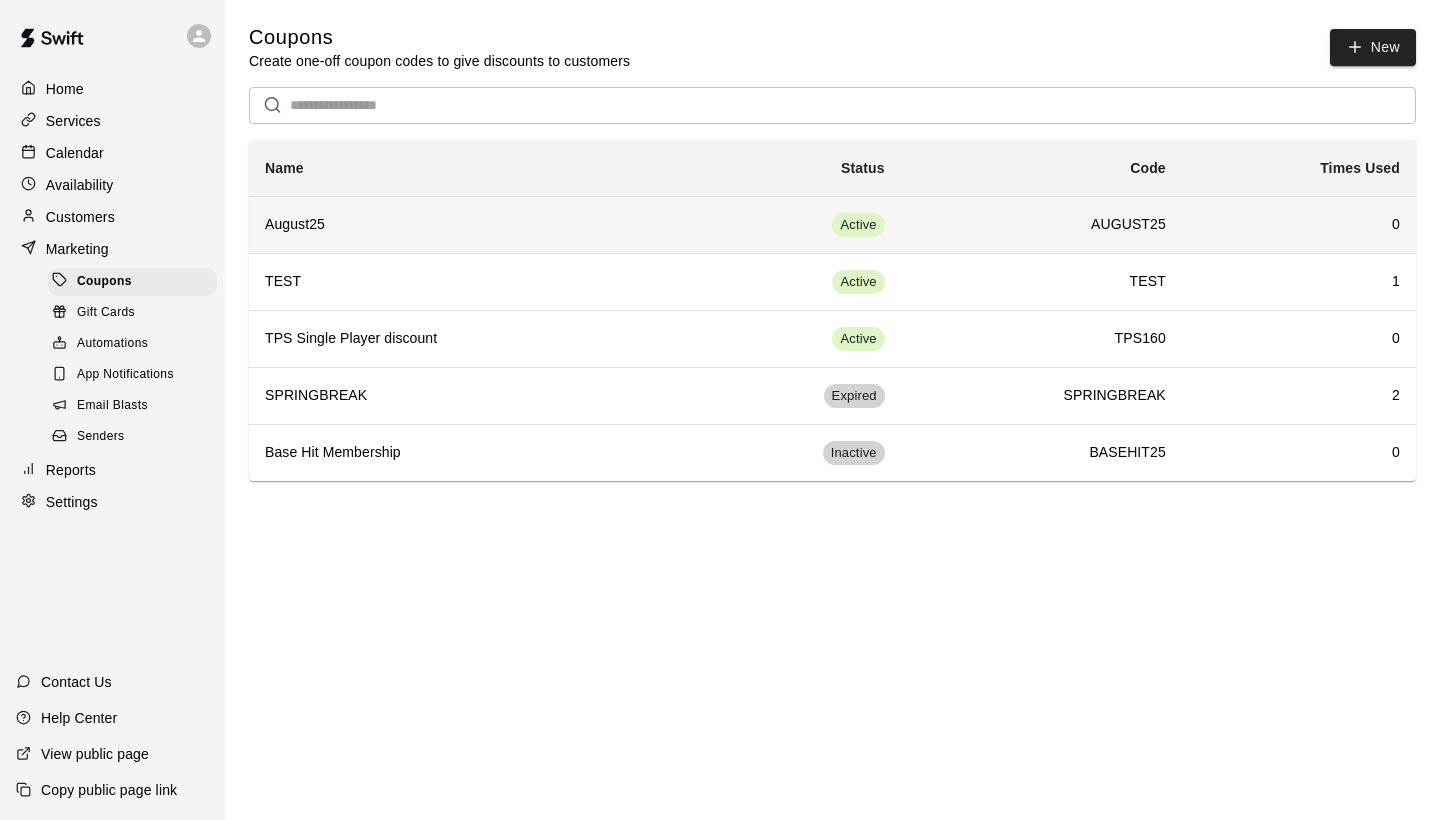 click on "August25" at bounding box center (463, 225) 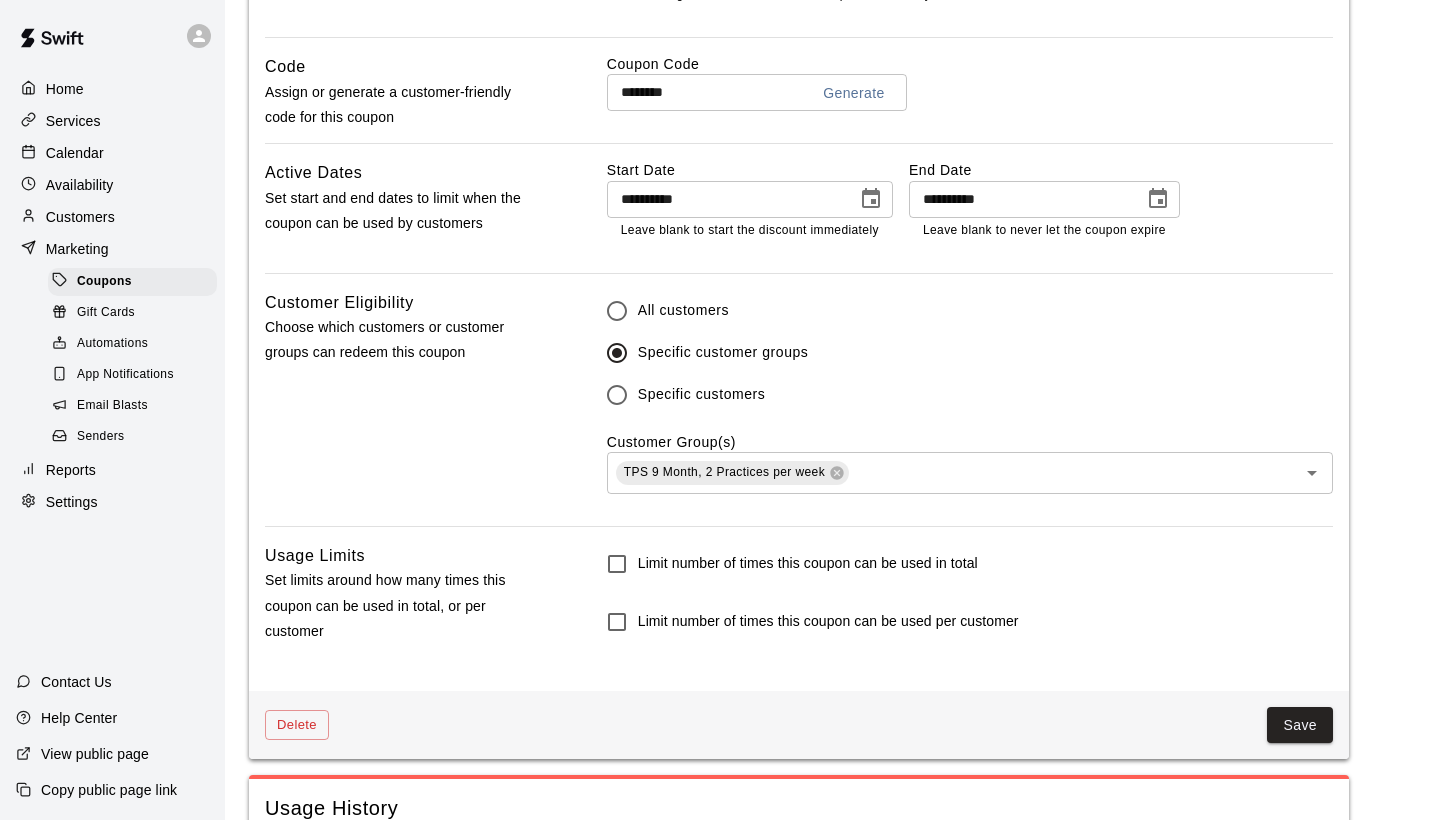 scroll, scrollTop: 1081, scrollLeft: 0, axis: vertical 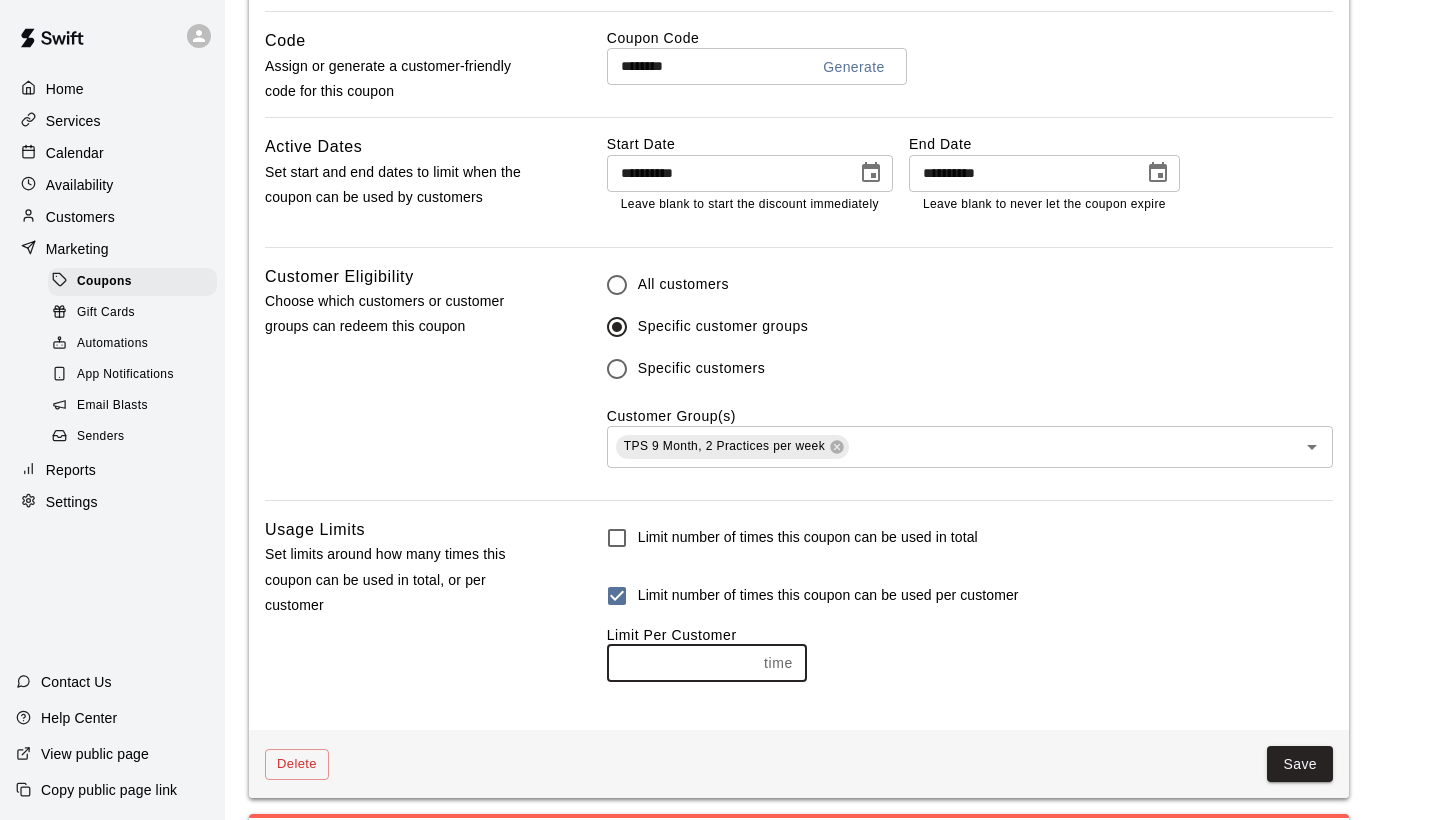 click on "*" at bounding box center [681, 663] 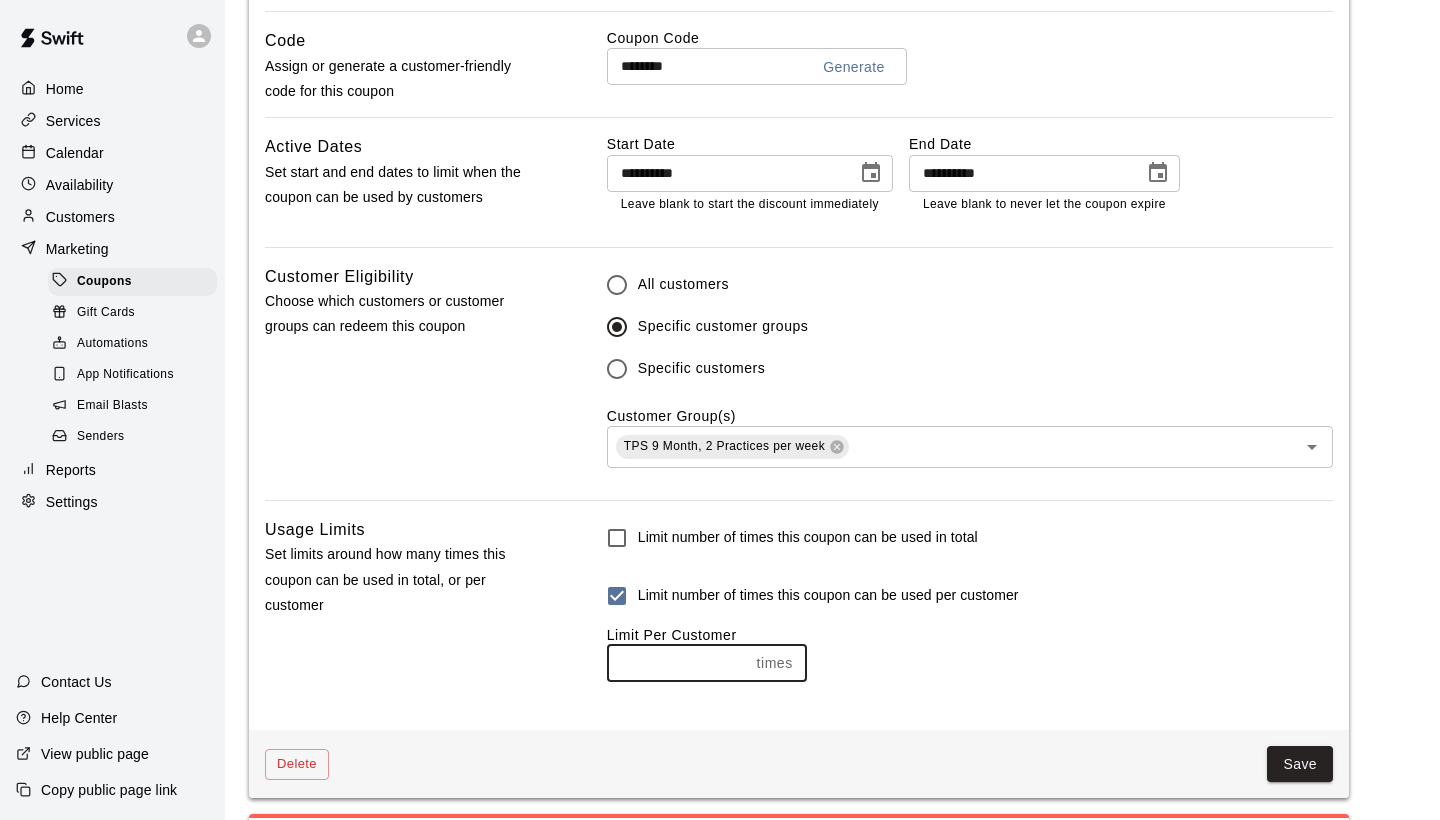 click on "*" at bounding box center [678, 663] 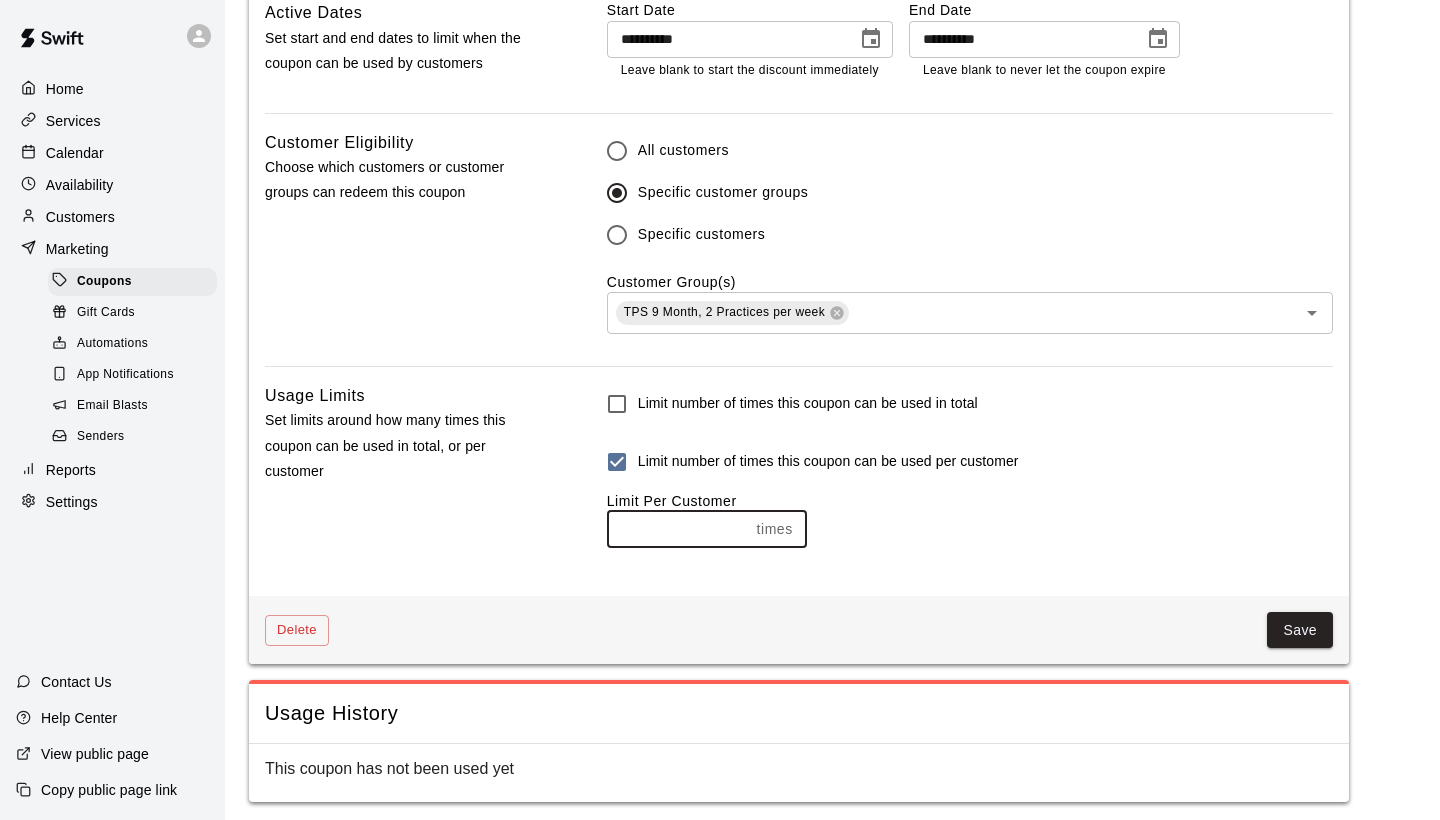 scroll, scrollTop: 1213, scrollLeft: 0, axis: vertical 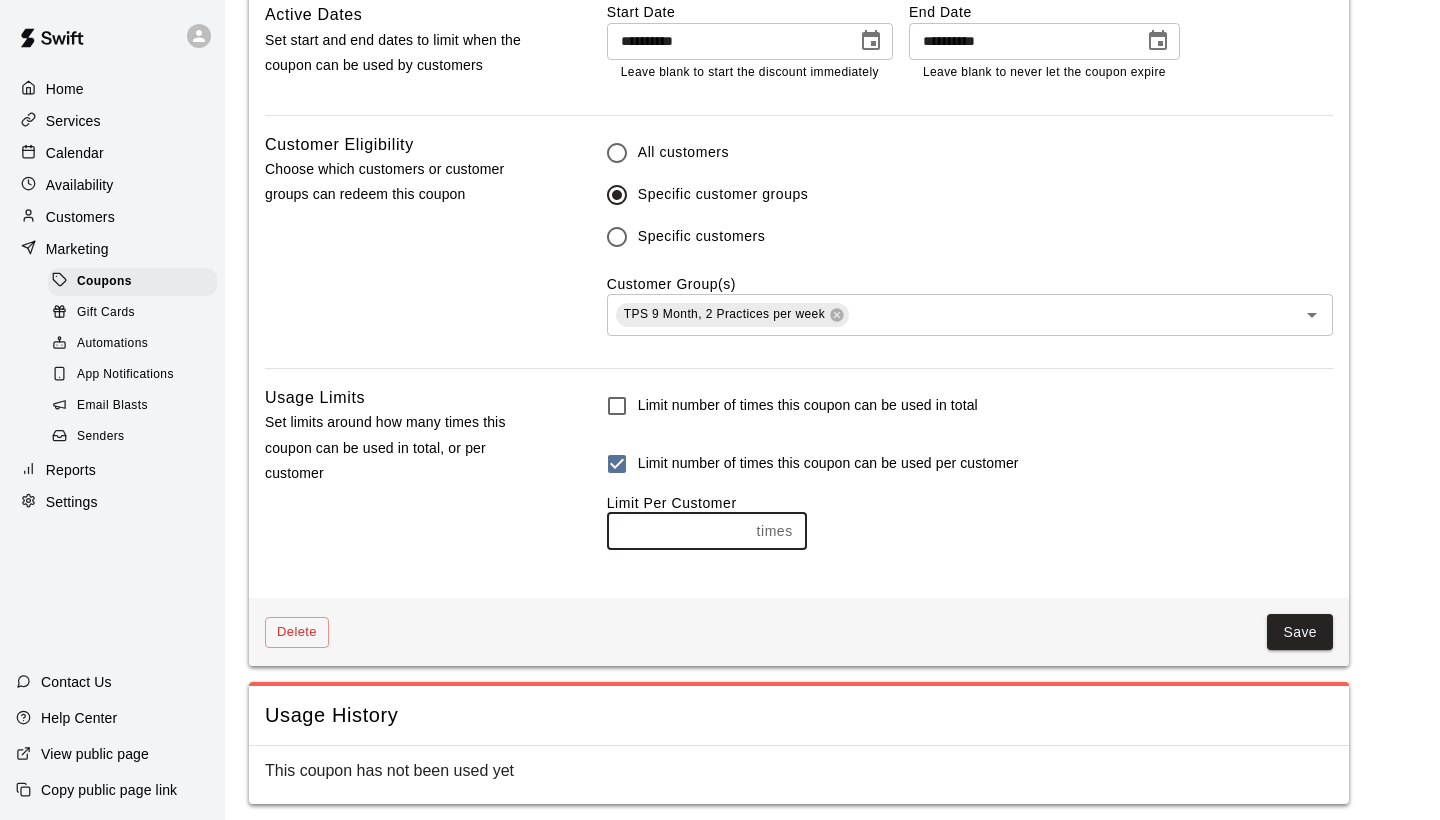 click on "*" at bounding box center (678, 531) 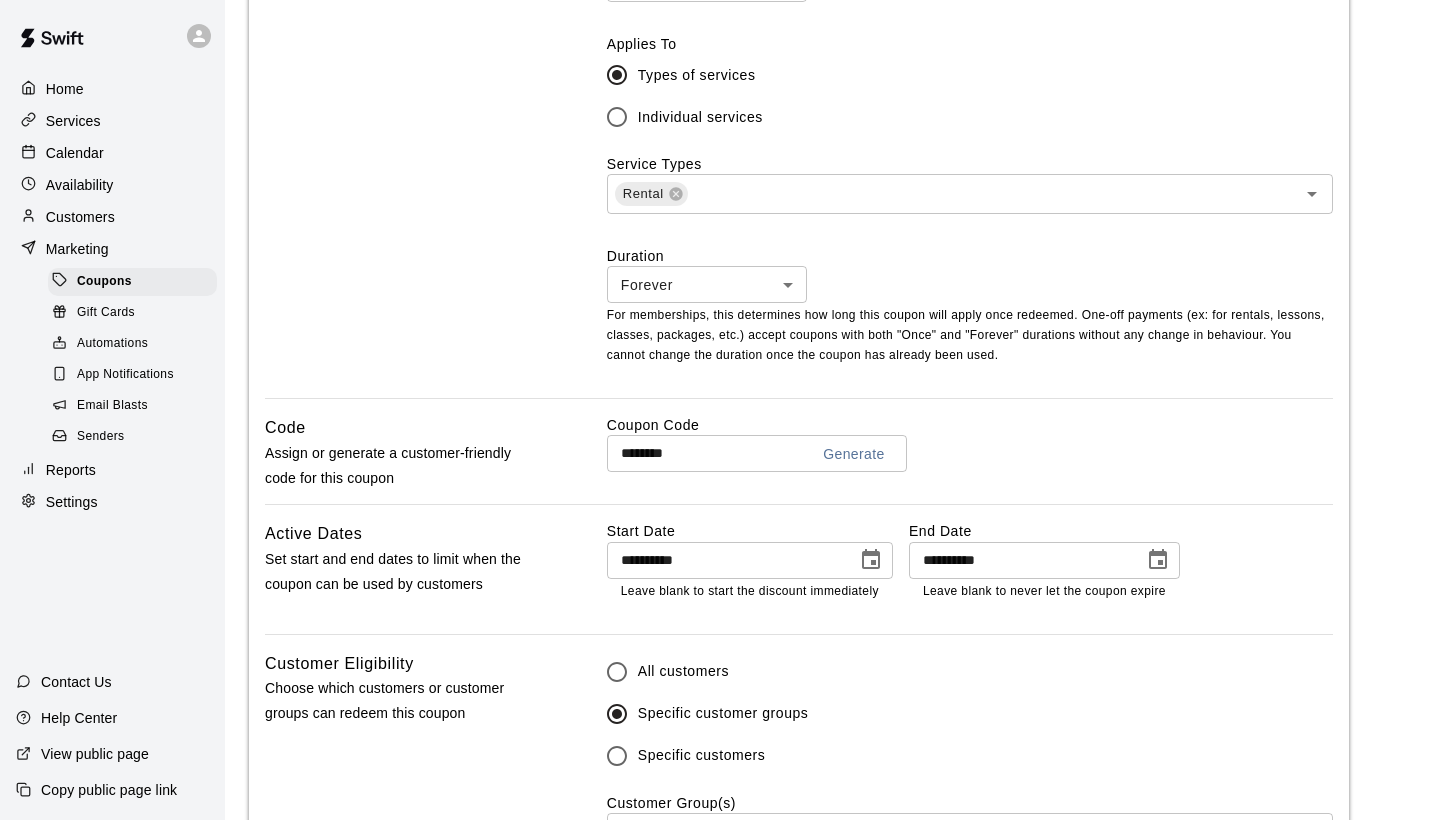 scroll, scrollTop: 699, scrollLeft: 0, axis: vertical 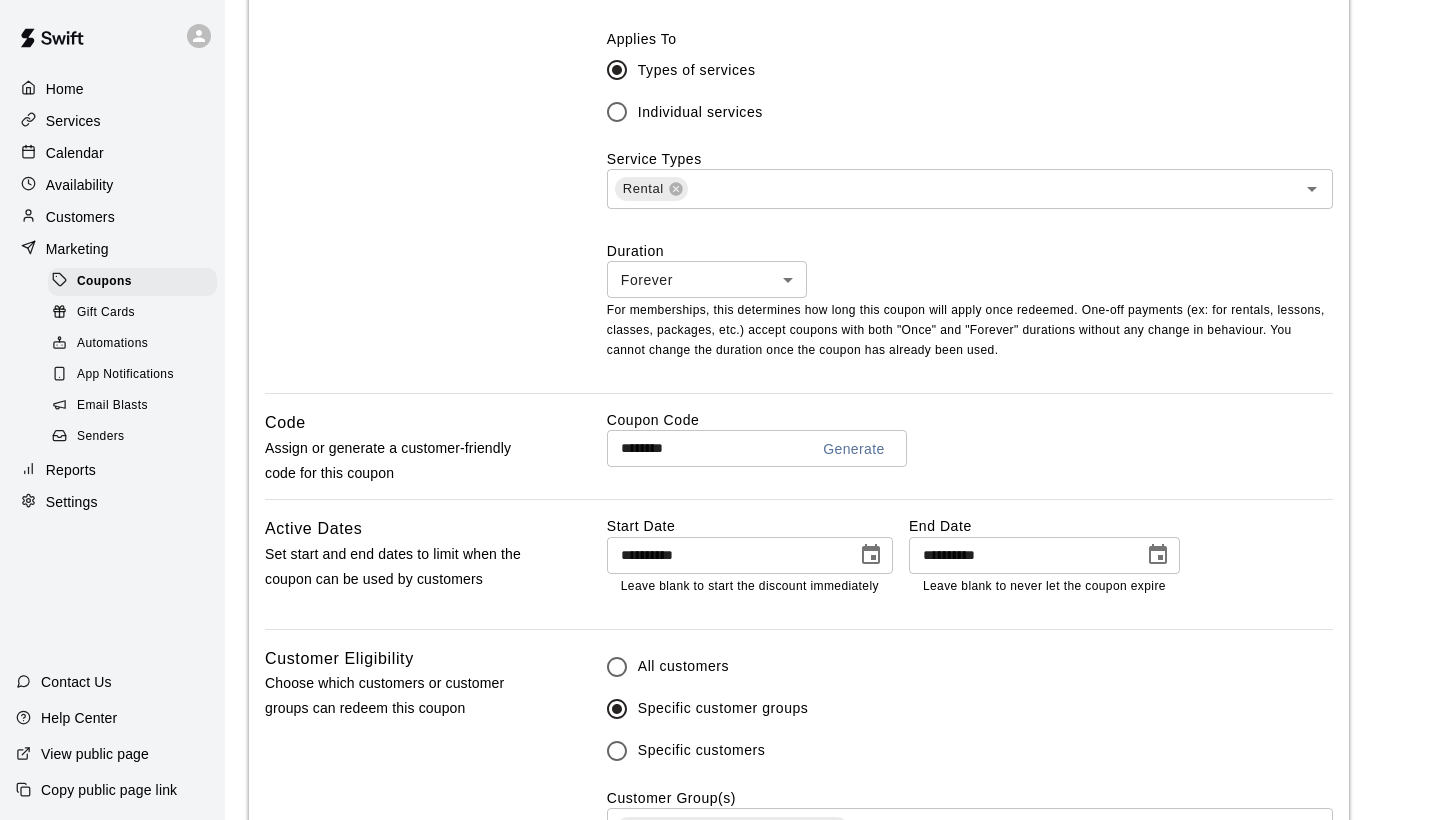 click on "**********" at bounding box center (720, 321) 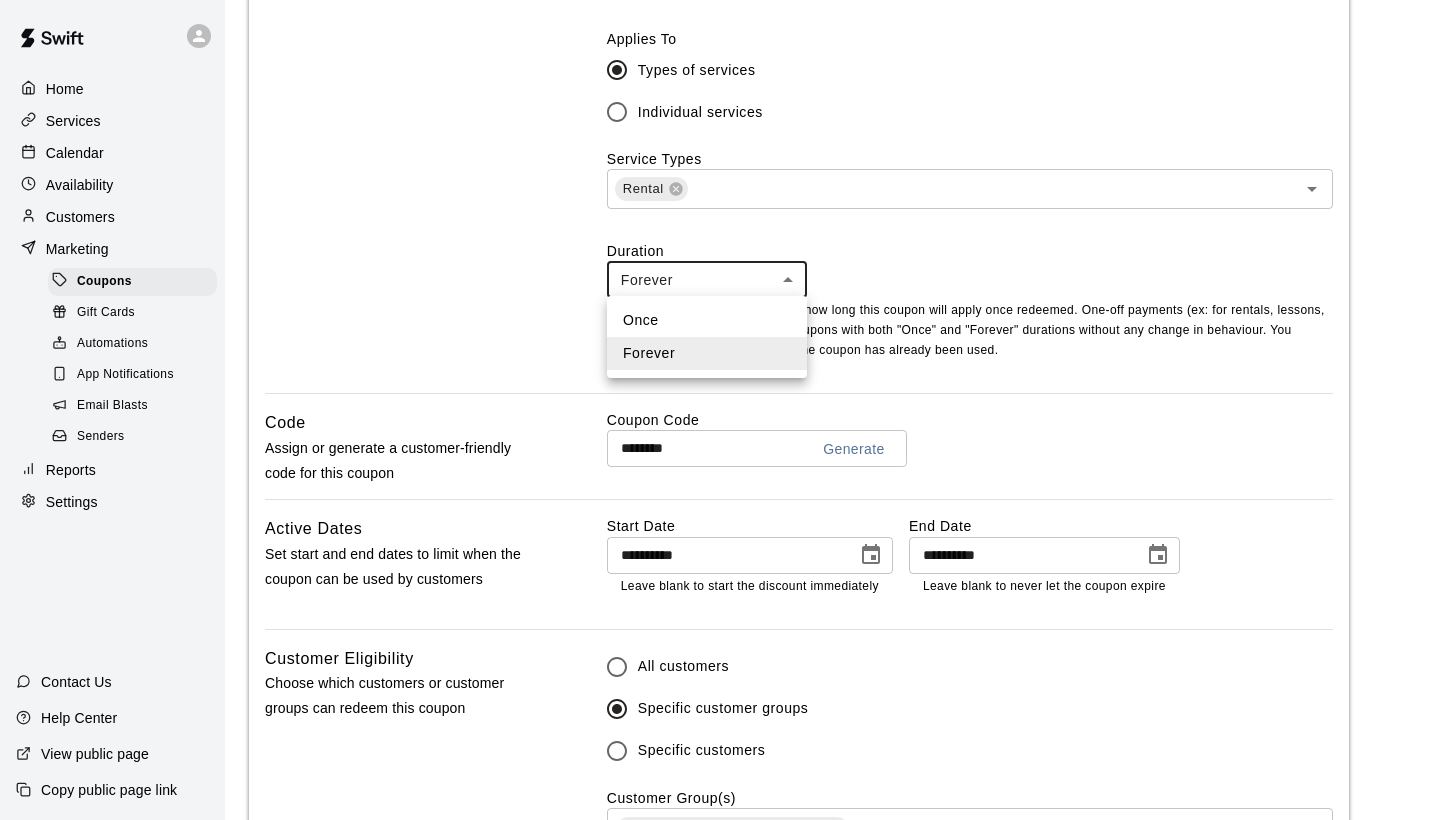 click at bounding box center (720, 410) 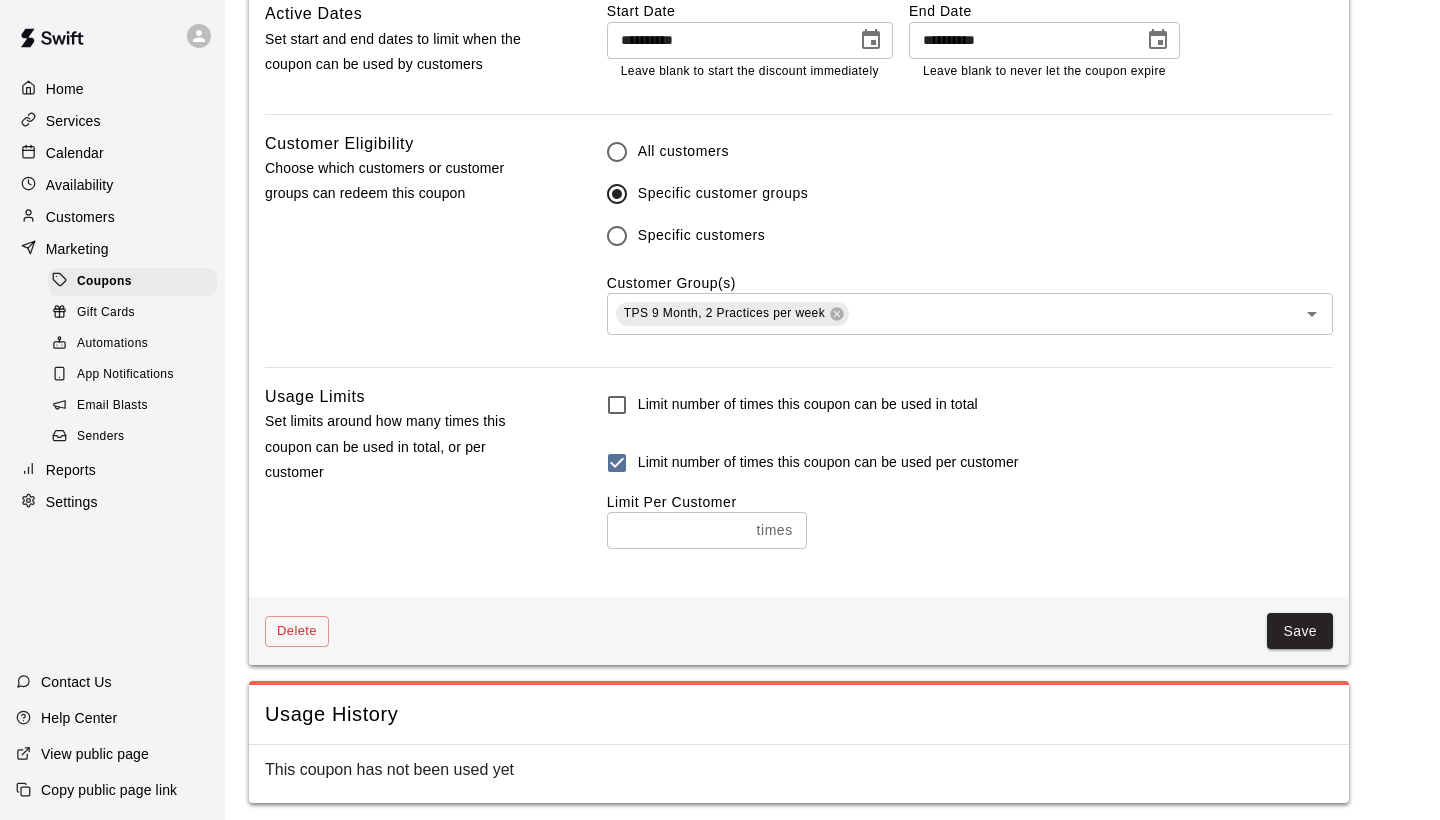 scroll, scrollTop: 1213, scrollLeft: 0, axis: vertical 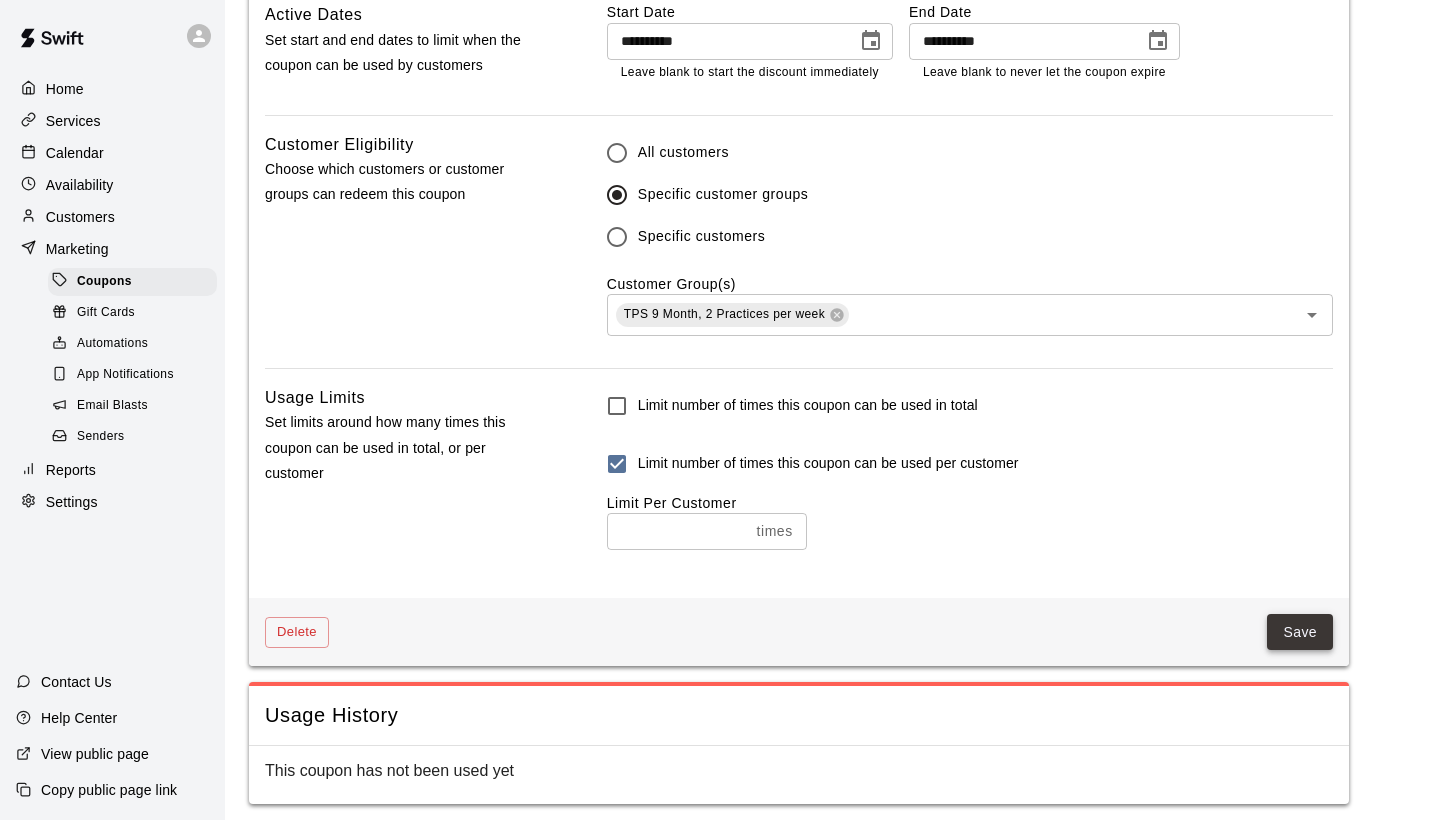 click on "Save" at bounding box center [1300, 632] 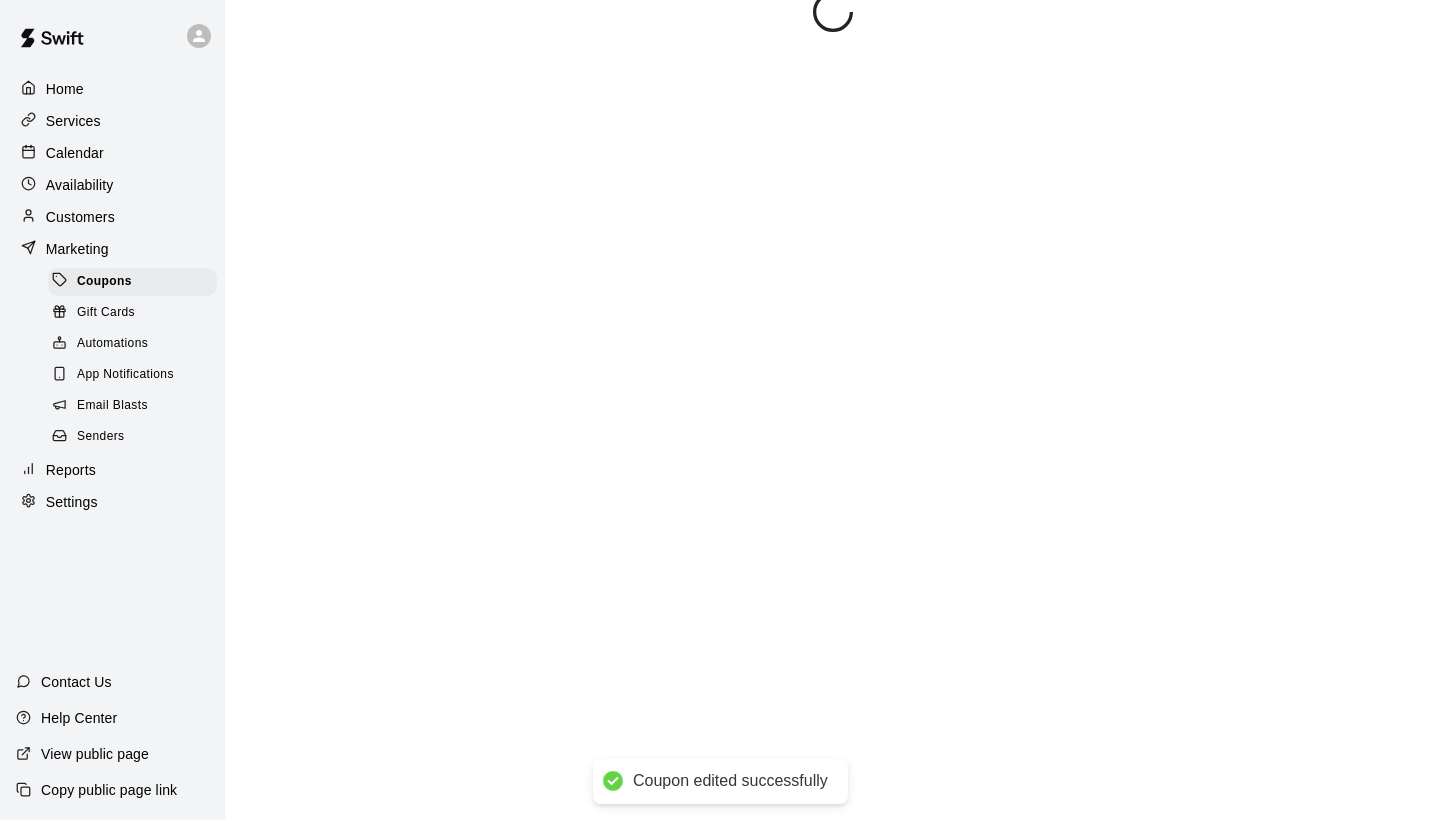 scroll, scrollTop: 0, scrollLeft: 0, axis: both 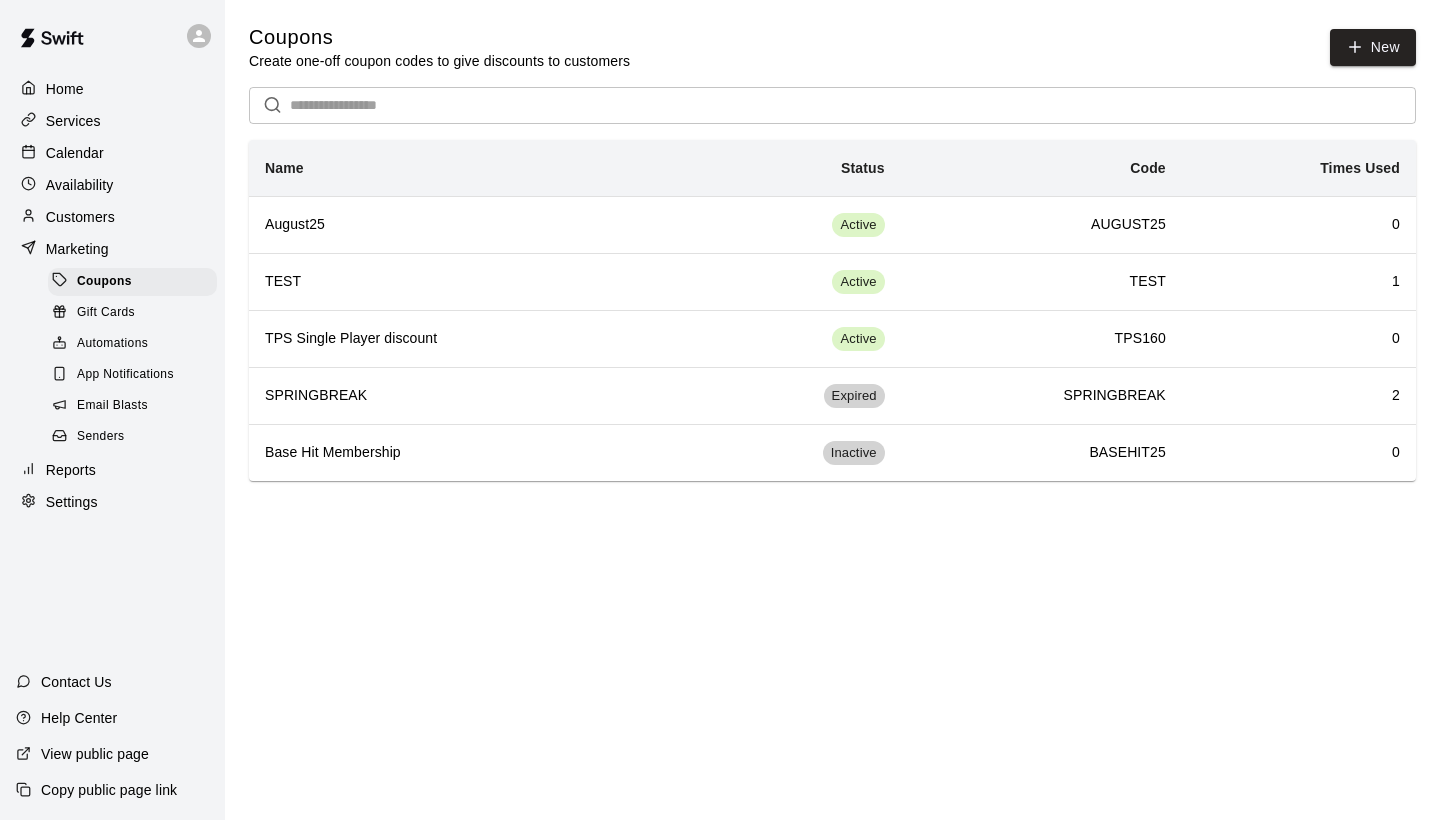 click on "Home Services Calendar Availability Customers Marketing Coupons Gift Cards Automations App Notifications Email Blasts Senders Reports Settings Contact Us Help Center View public page Copy public page link Coupons Create one-off coupon codes to give discounts to customers  New ​ Name Status Code Times Used [NAME] Active [CODE] 0 [NAME] Active [CODE] 1 [NAME] Single Player discount Active [CODE] 0 [NAME] Expired [NAME] 2 [NAME] Membership Inactive [CODE] 0 Swift - Coupons Close cross-small" at bounding box center (720, 260) 